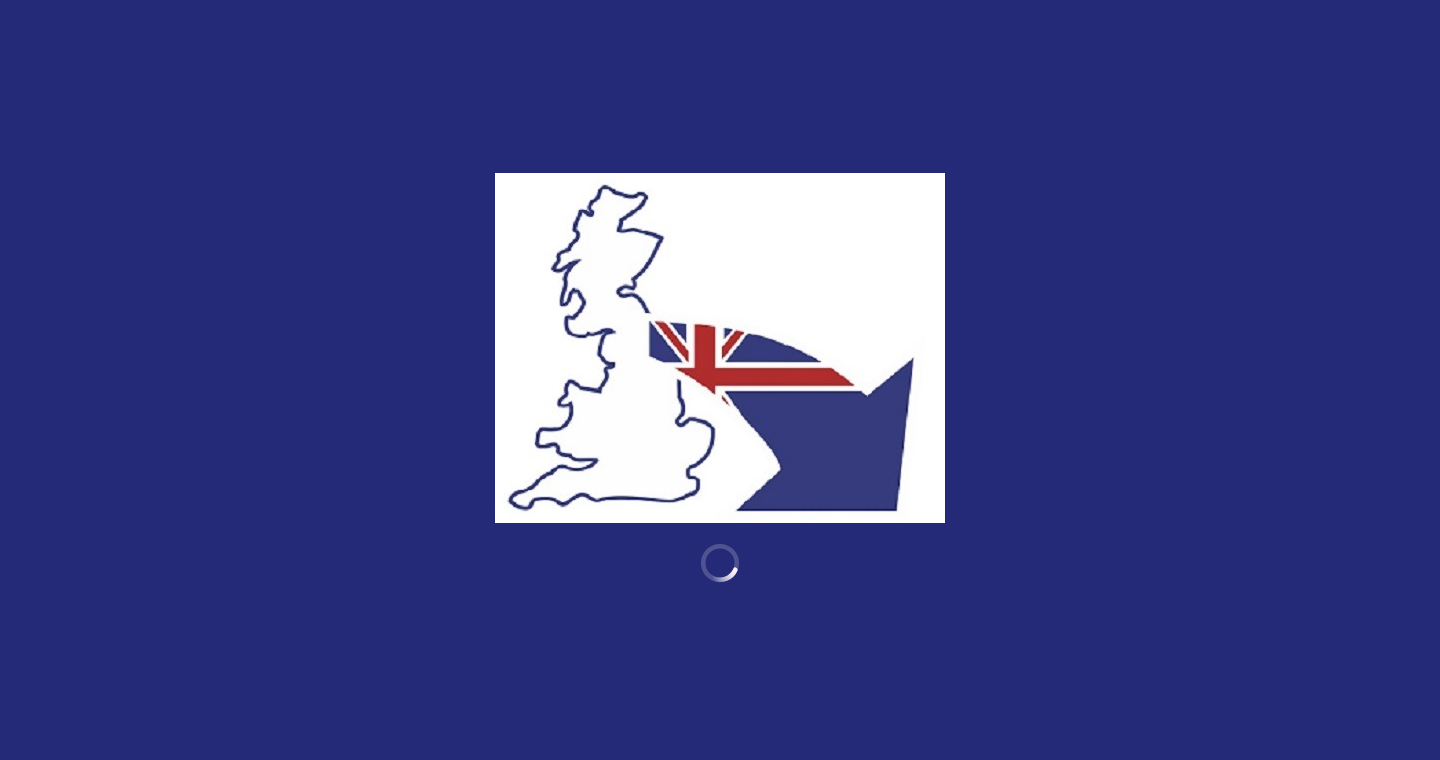 scroll, scrollTop: 0, scrollLeft: 0, axis: both 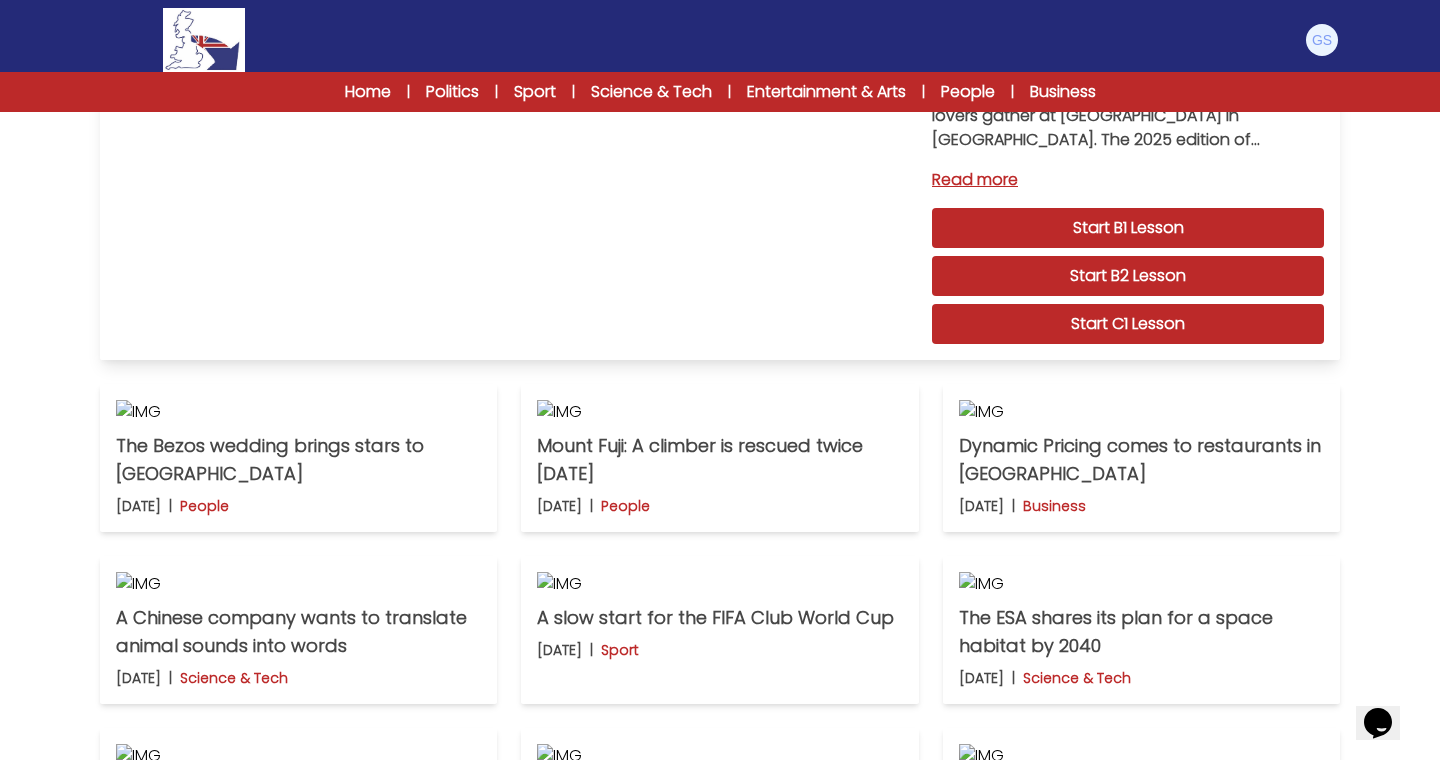 click on "Start C1 Lesson" at bounding box center (1128, 324) 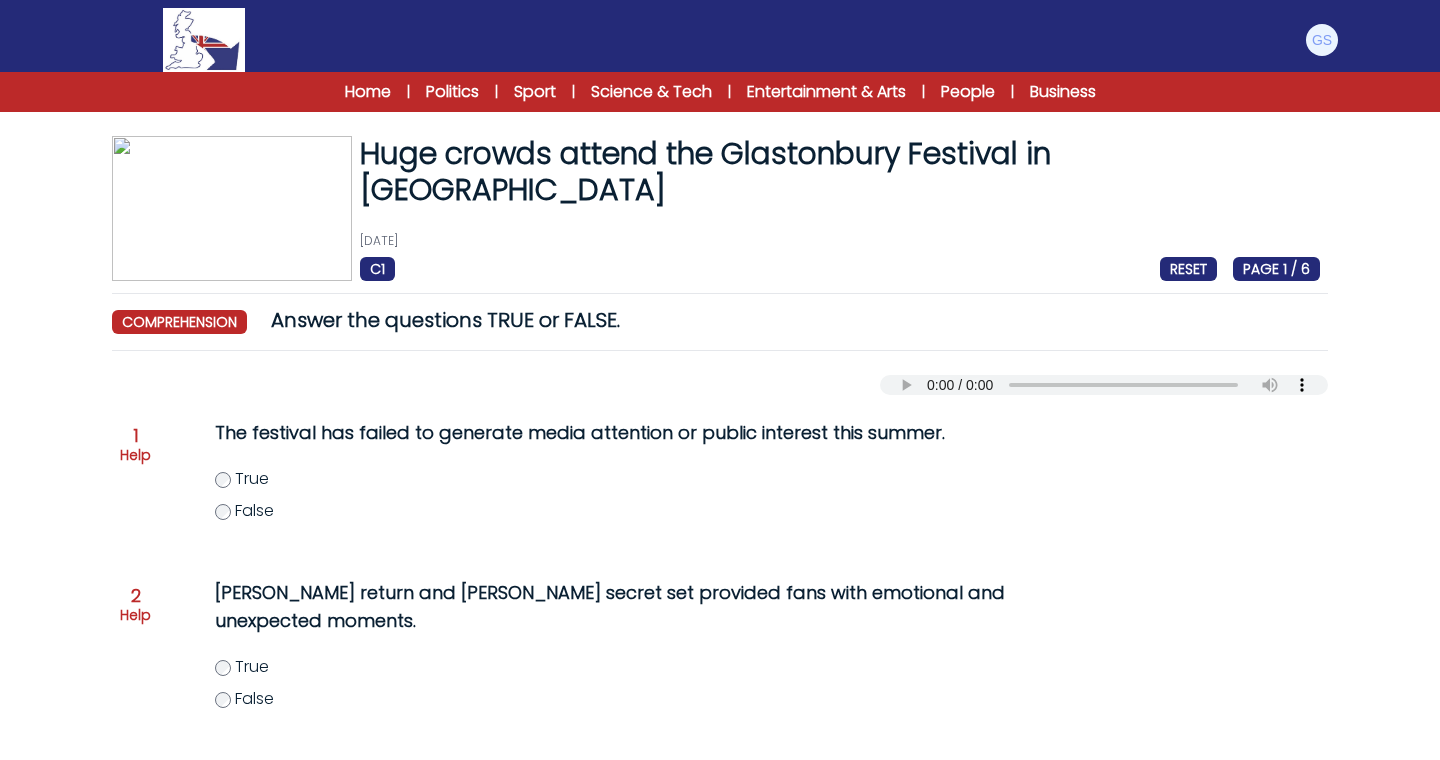 scroll, scrollTop: 0, scrollLeft: 0, axis: both 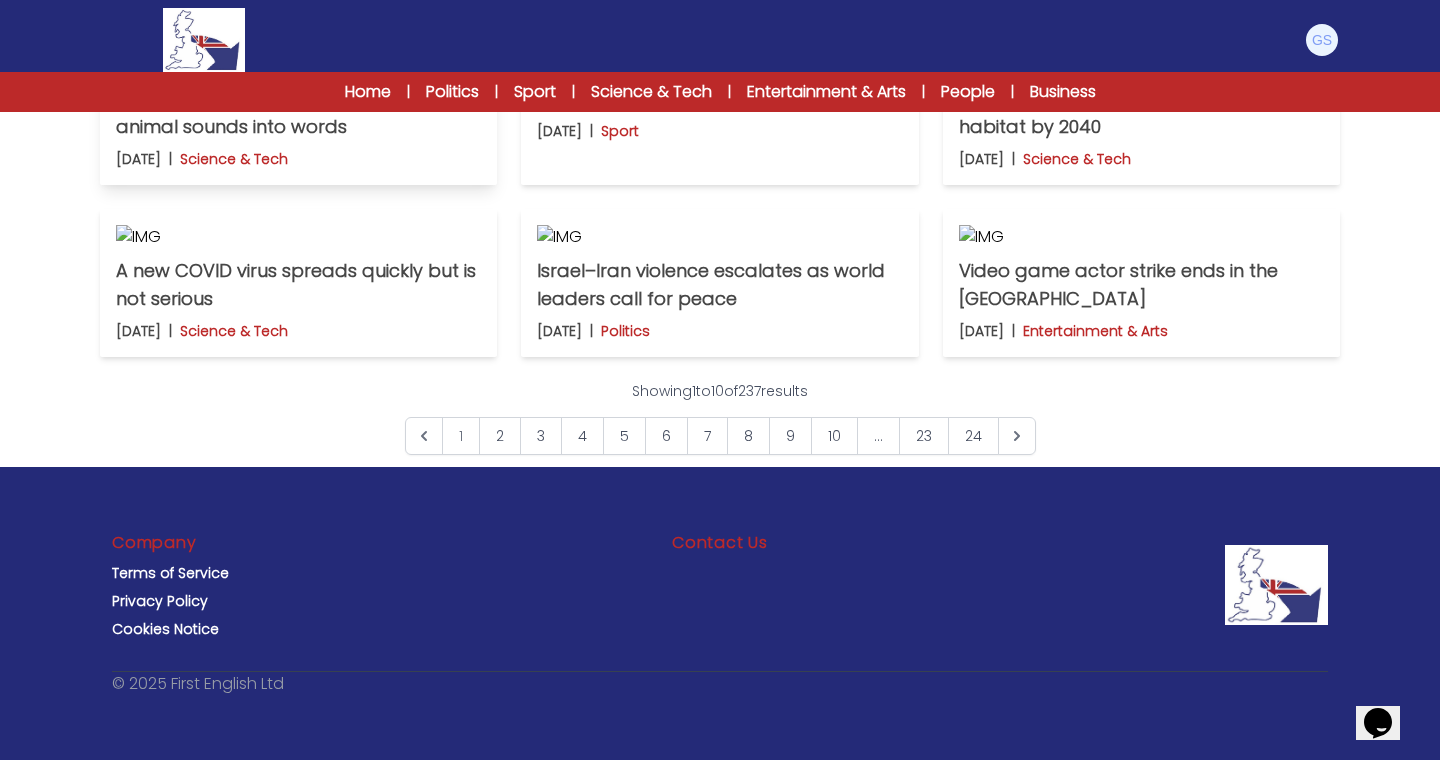 click at bounding box center [298, 65] 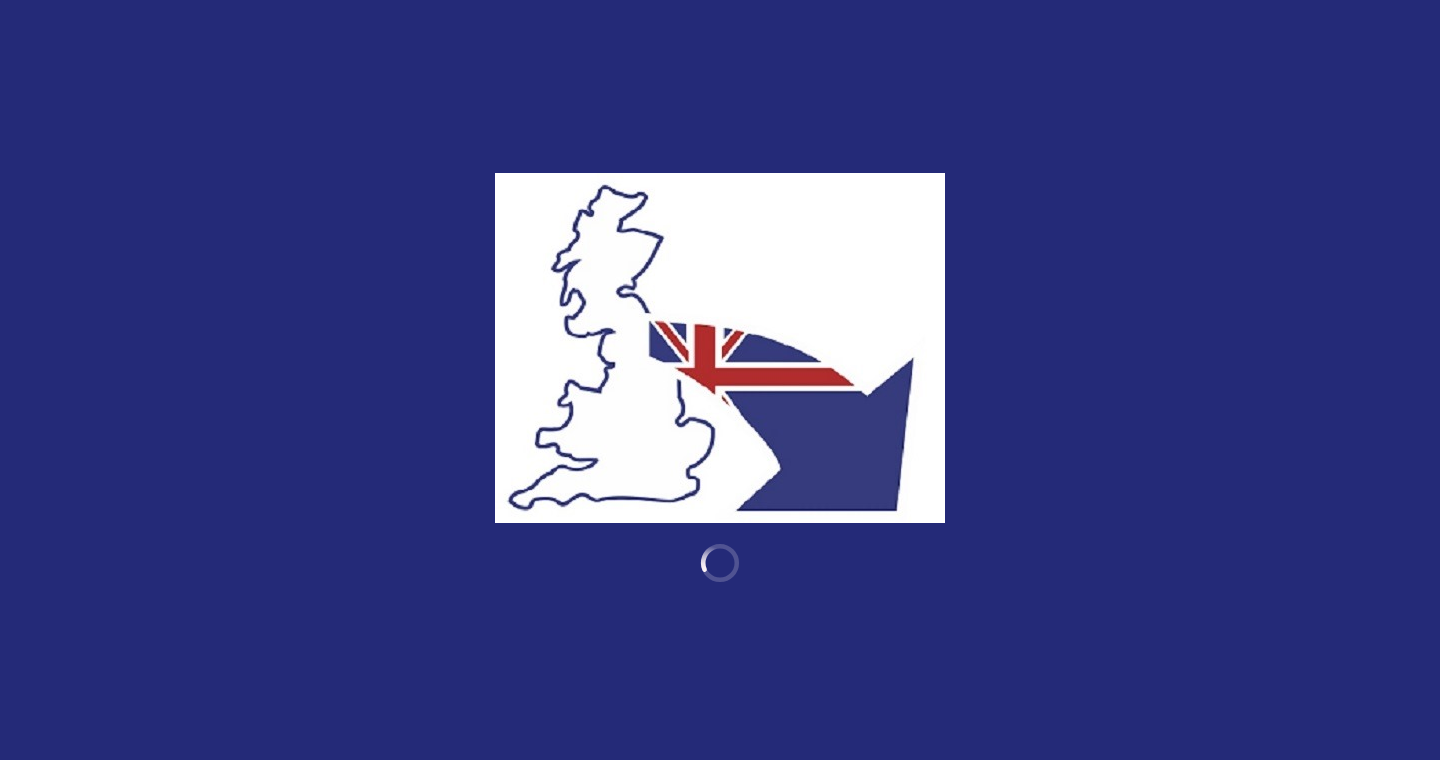 scroll, scrollTop: 0, scrollLeft: 0, axis: both 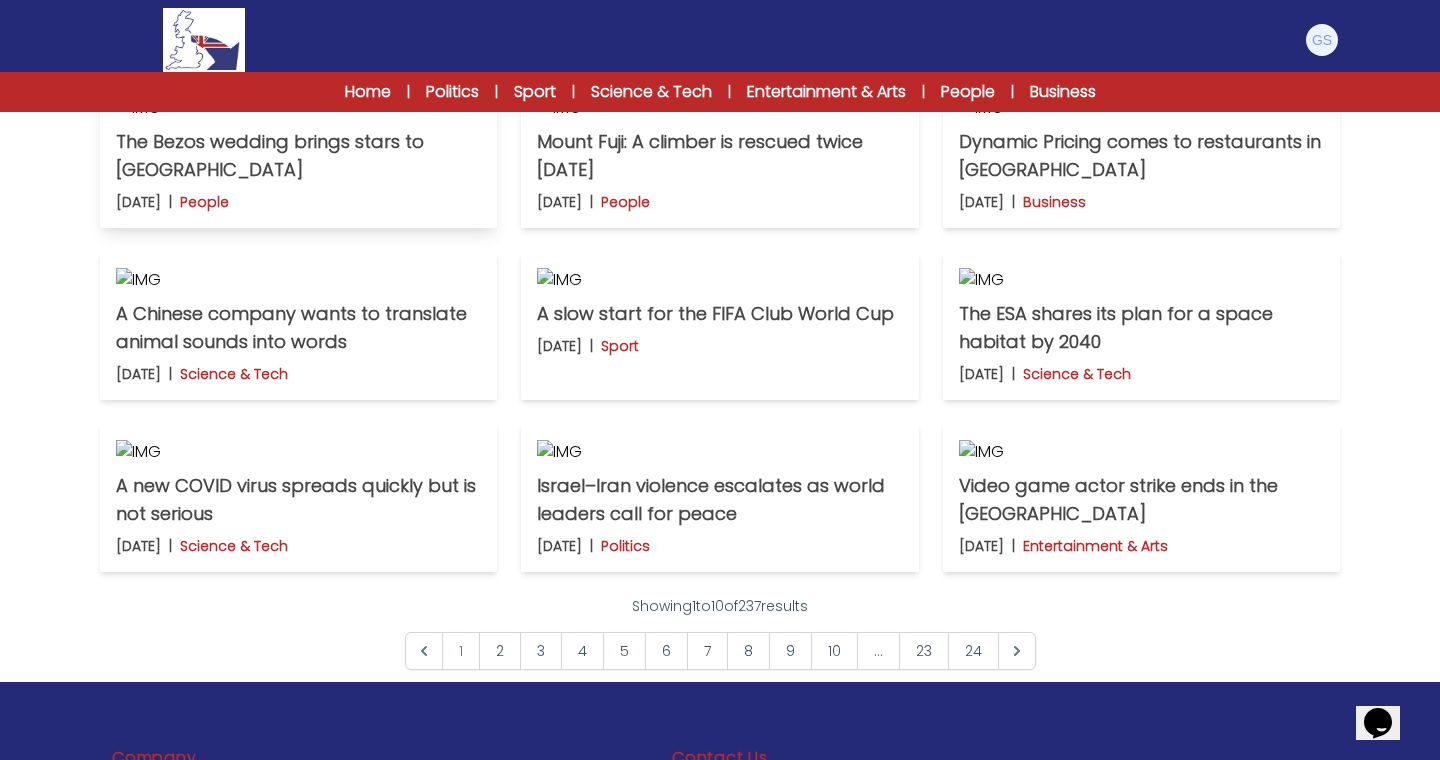 click at bounding box center [298, 108] 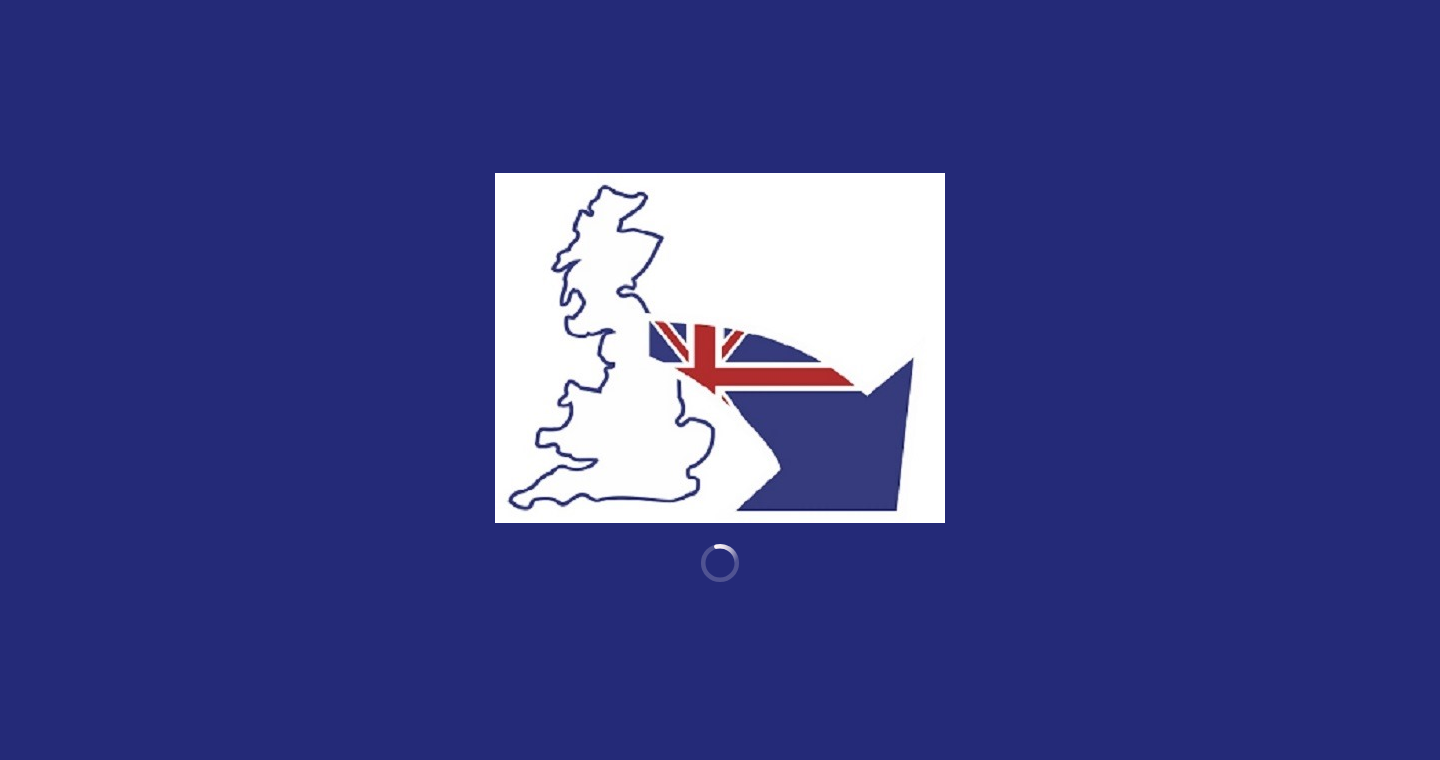 scroll, scrollTop: 0, scrollLeft: 0, axis: both 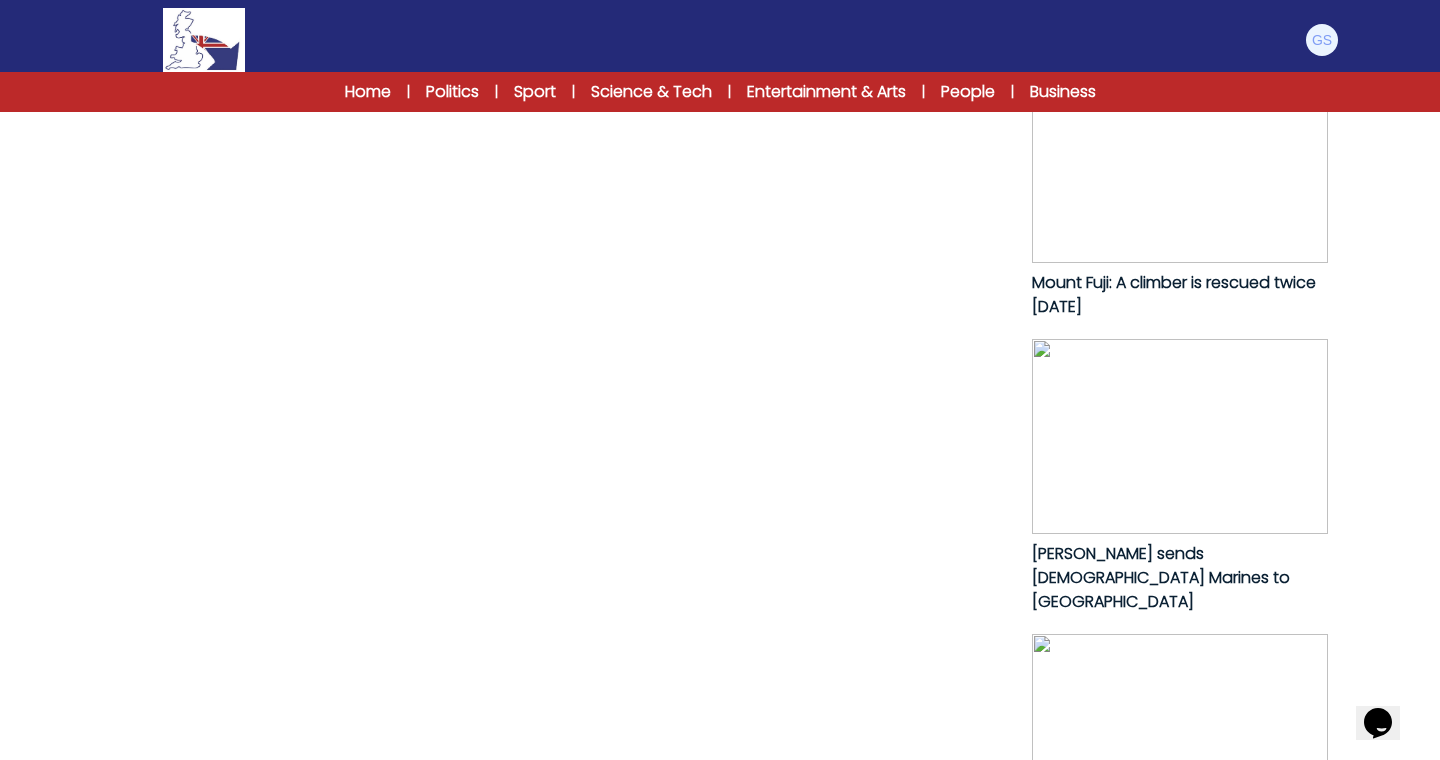 click on "Start B1 Lesson" at bounding box center (568, -73) 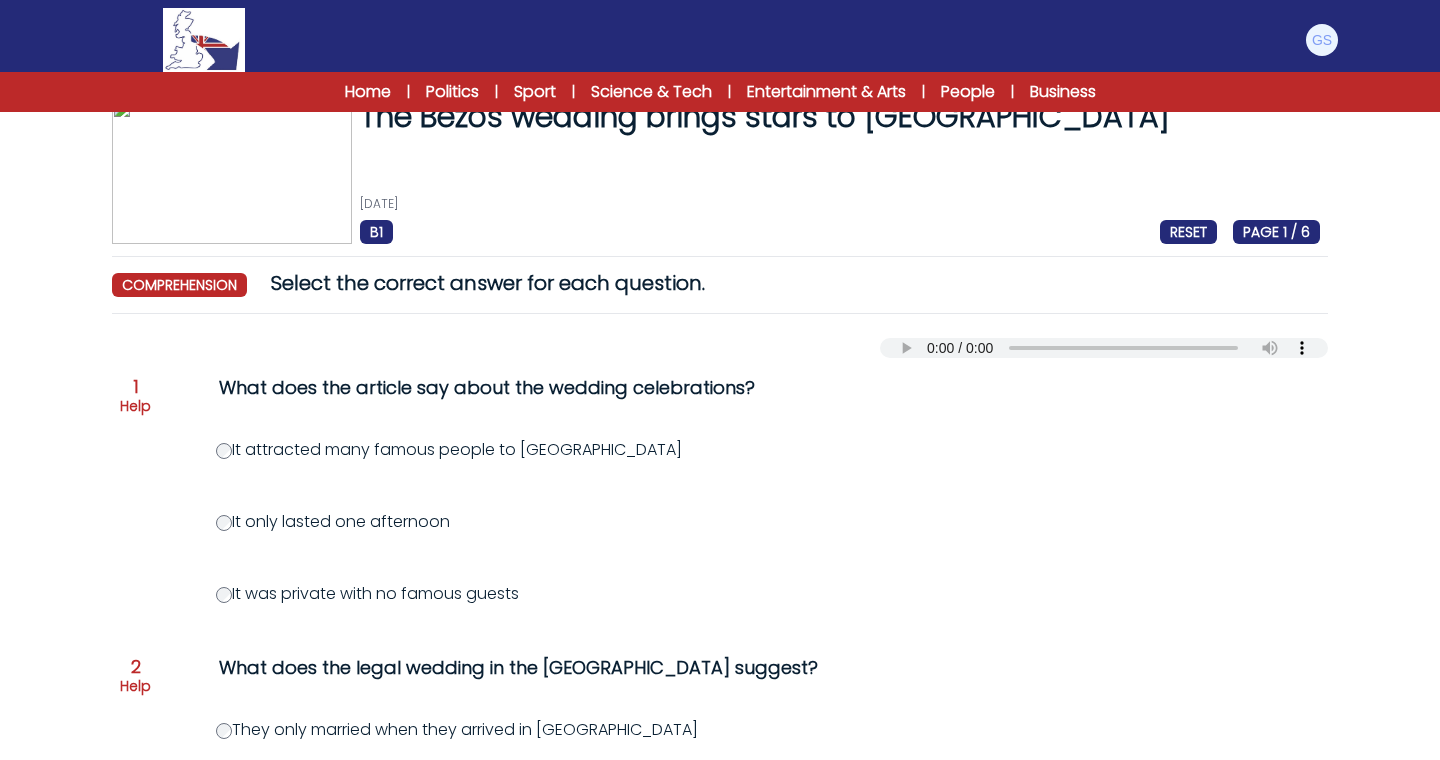 scroll, scrollTop: 39, scrollLeft: 0, axis: vertical 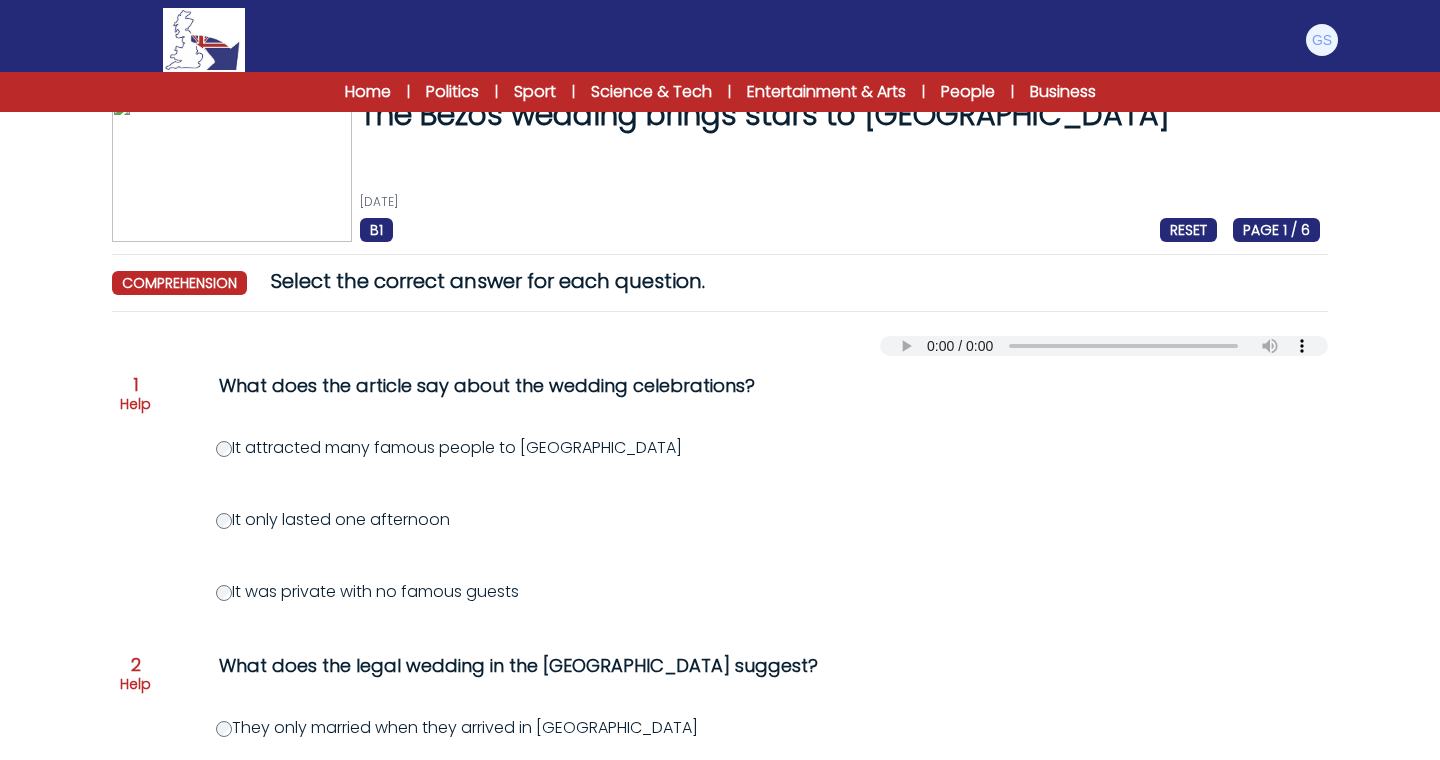 click on "It attracted many famous people to Venice" at bounding box center (449, 447) 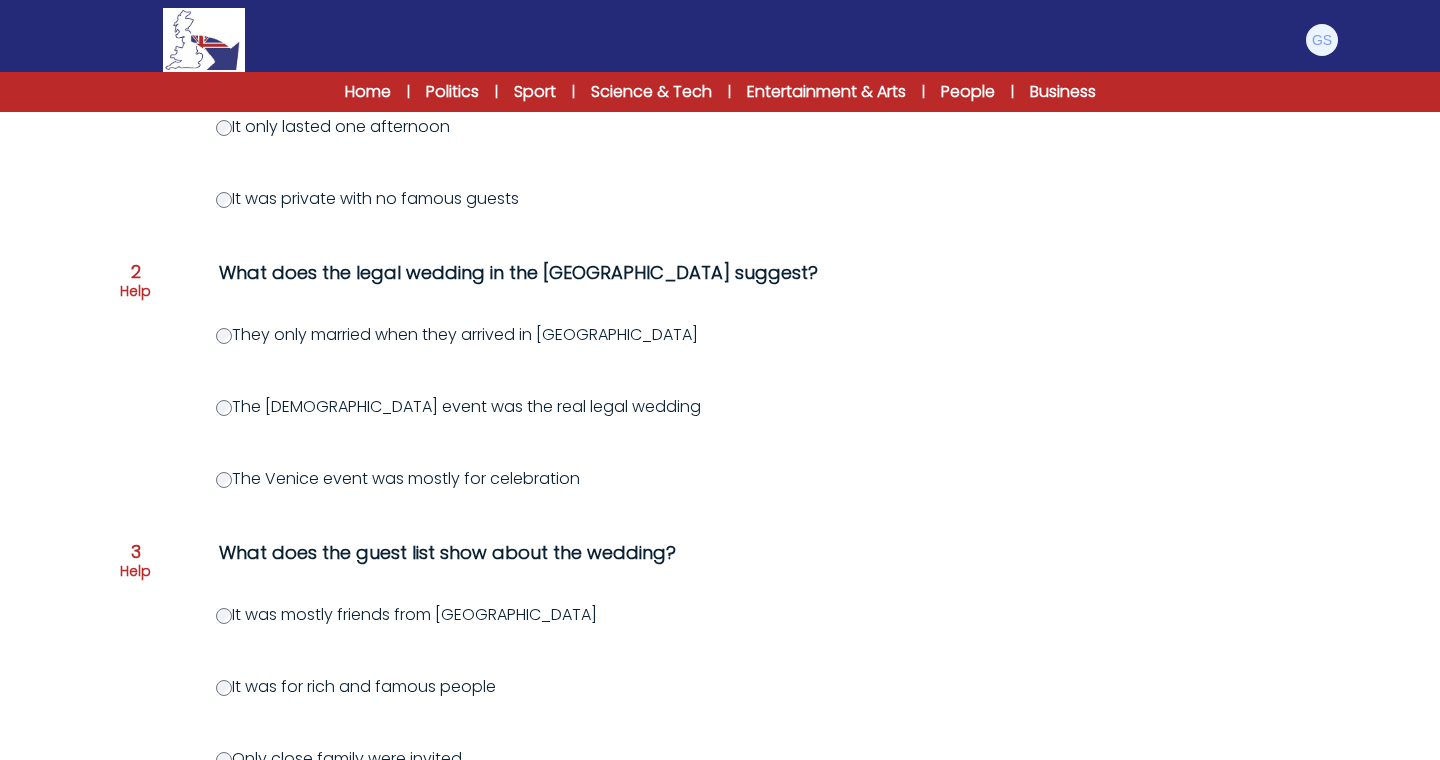 scroll, scrollTop: 440, scrollLeft: 0, axis: vertical 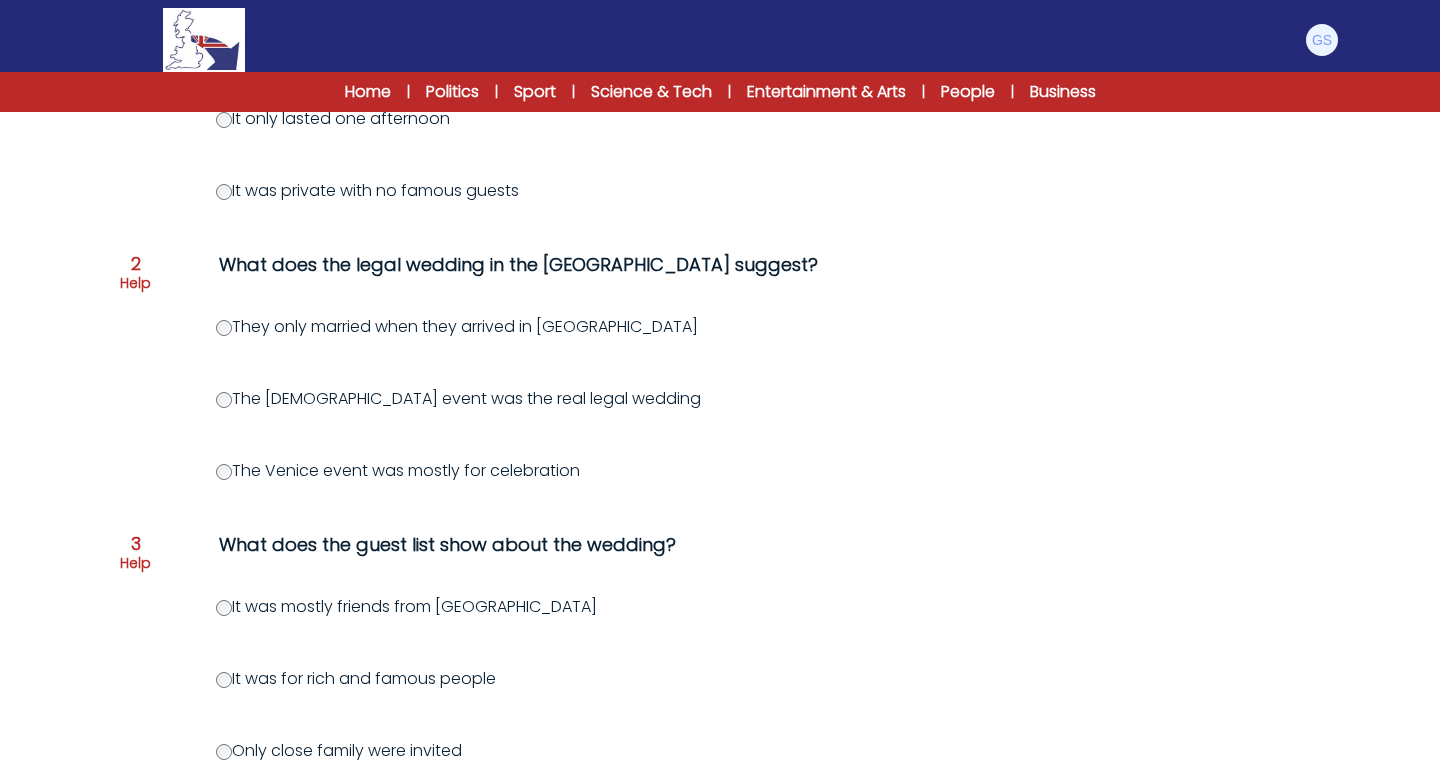 click on "The Venice event was mostly for celebration" at bounding box center [398, 470] 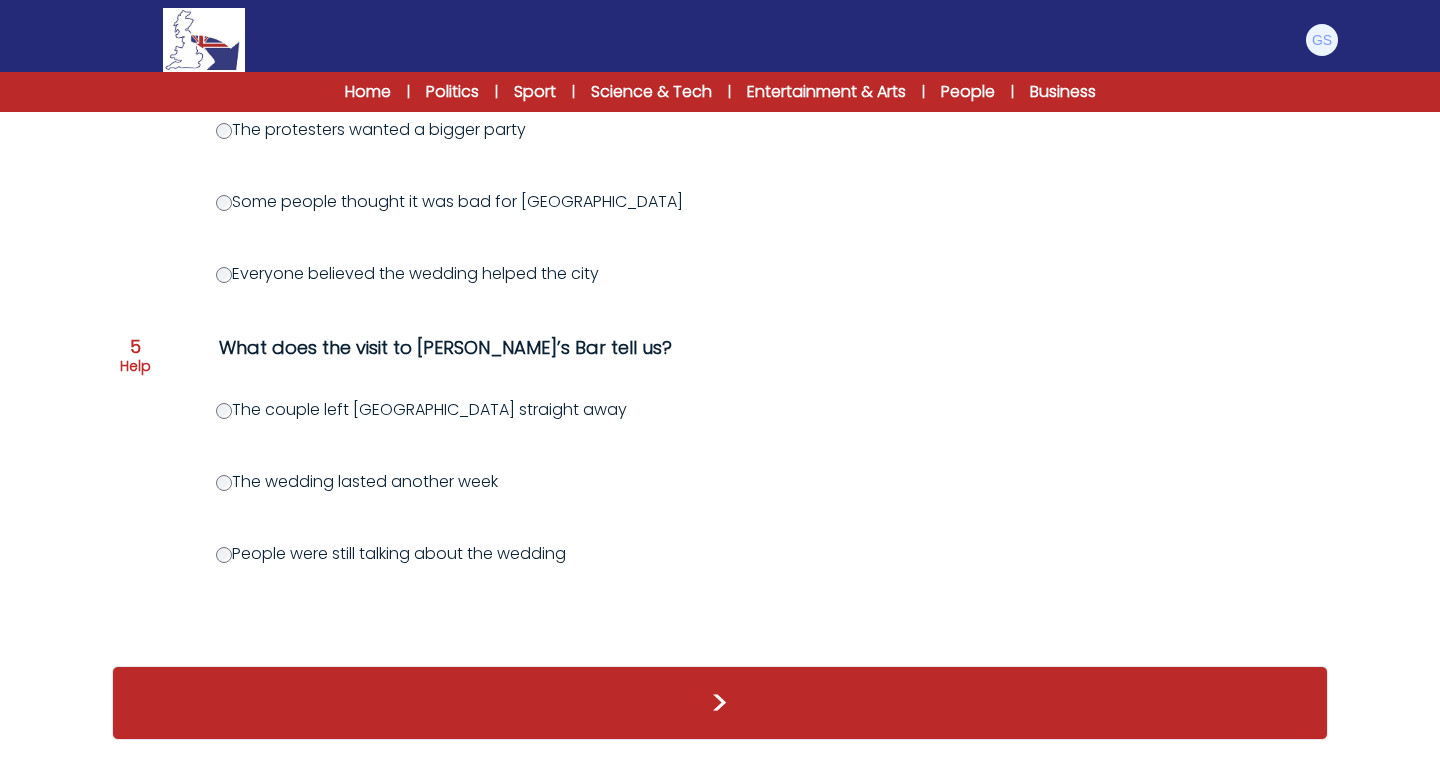 scroll, scrollTop: 1208, scrollLeft: 0, axis: vertical 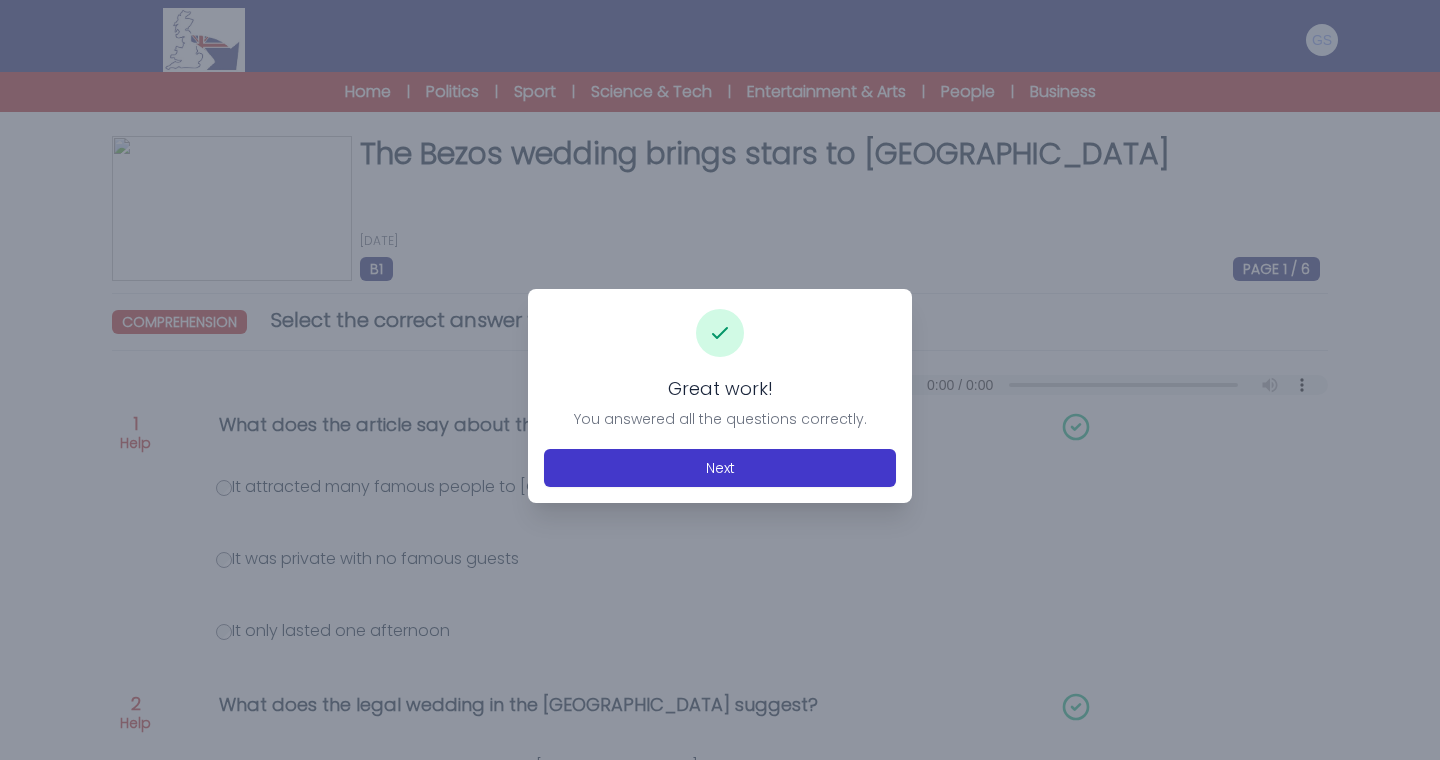 click on "Next" at bounding box center (720, 468) 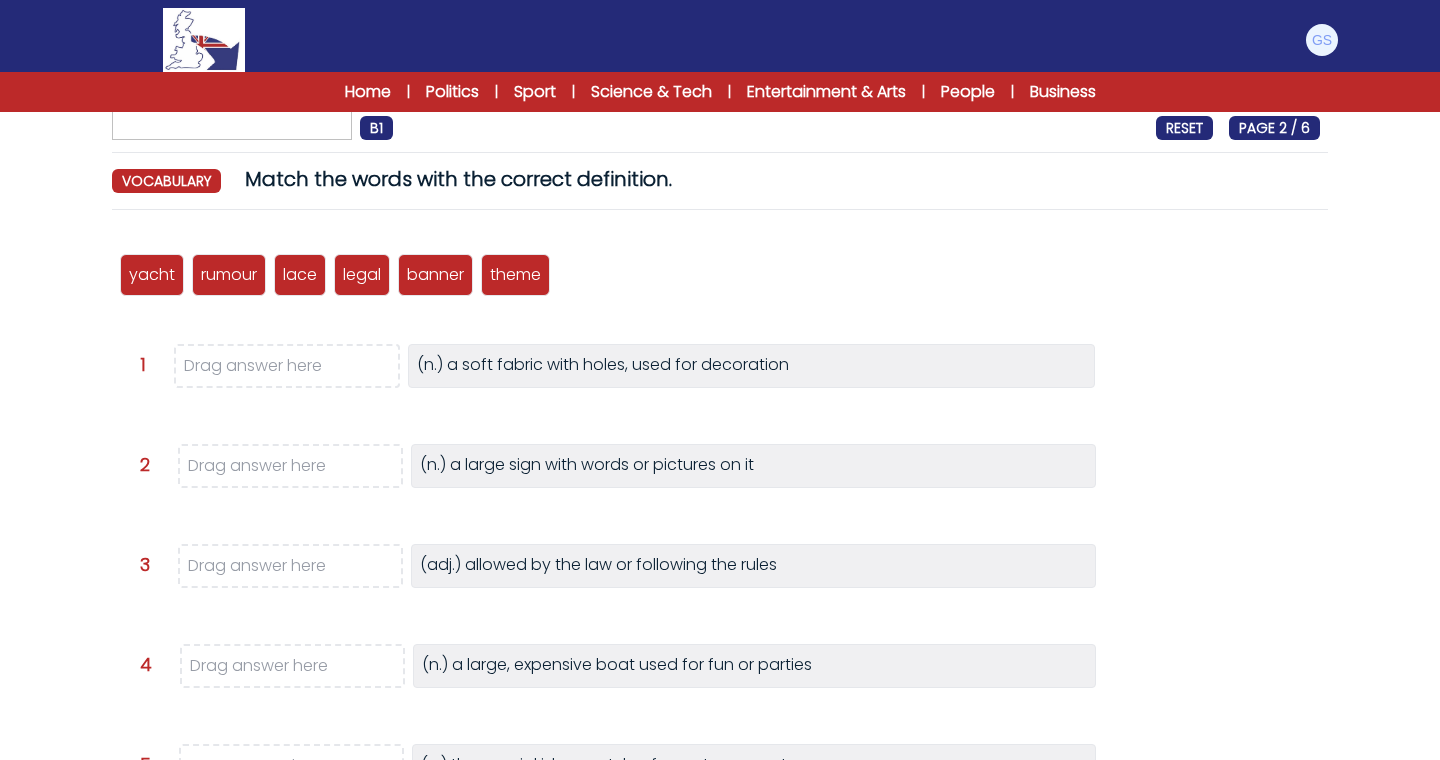 scroll, scrollTop: 137, scrollLeft: 0, axis: vertical 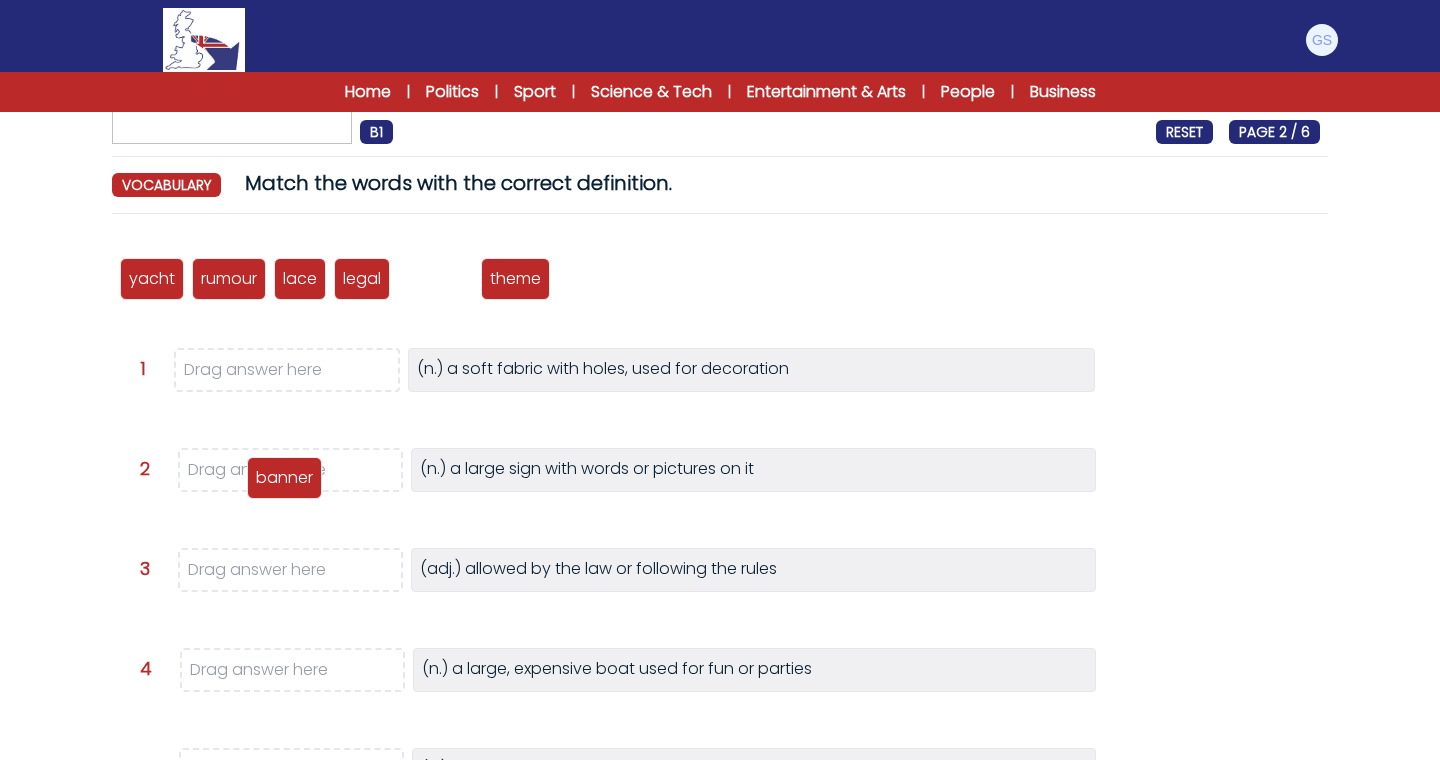 drag, startPoint x: 422, startPoint y: 275, endPoint x: 264, endPoint y: 477, distance: 256.45273 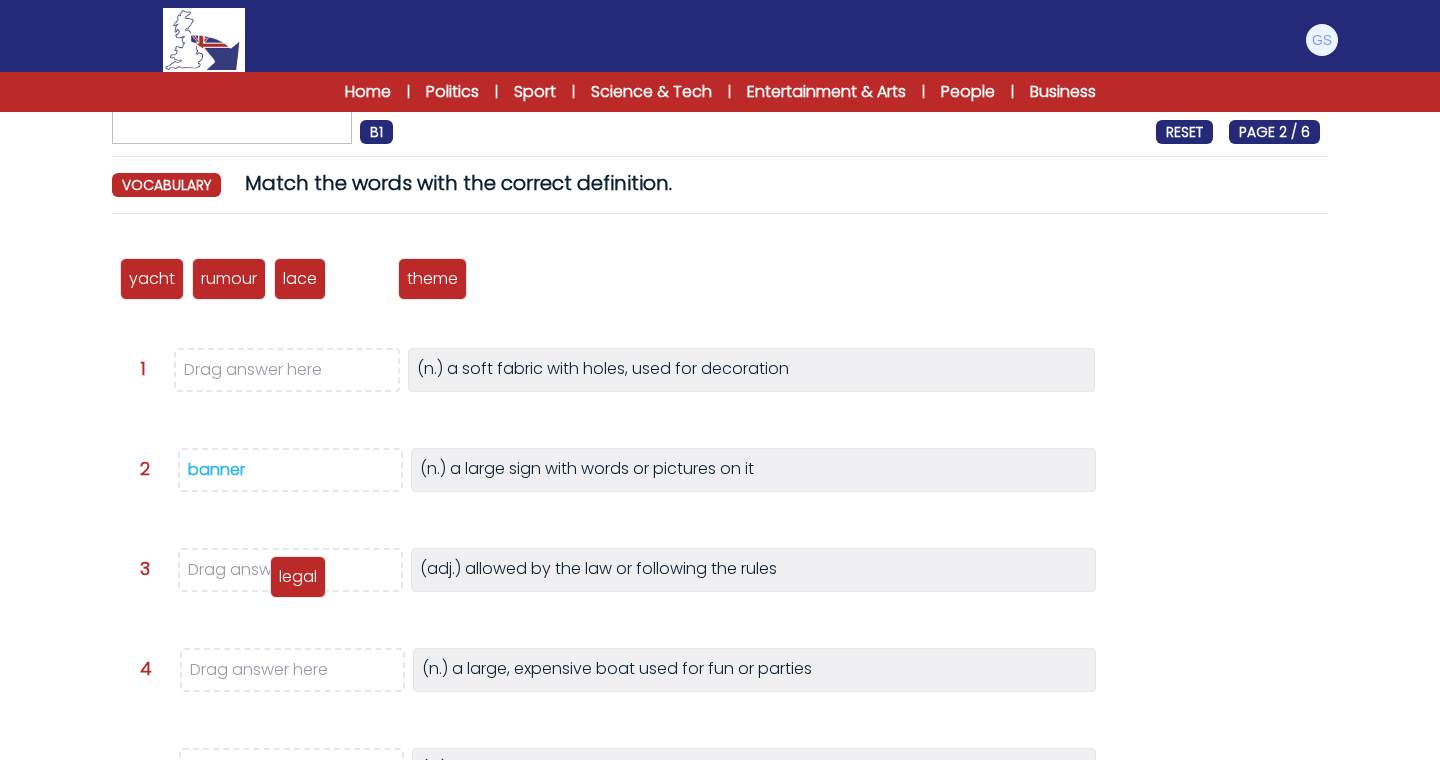 drag, startPoint x: 362, startPoint y: 281, endPoint x: 298, endPoint y: 579, distance: 304.795 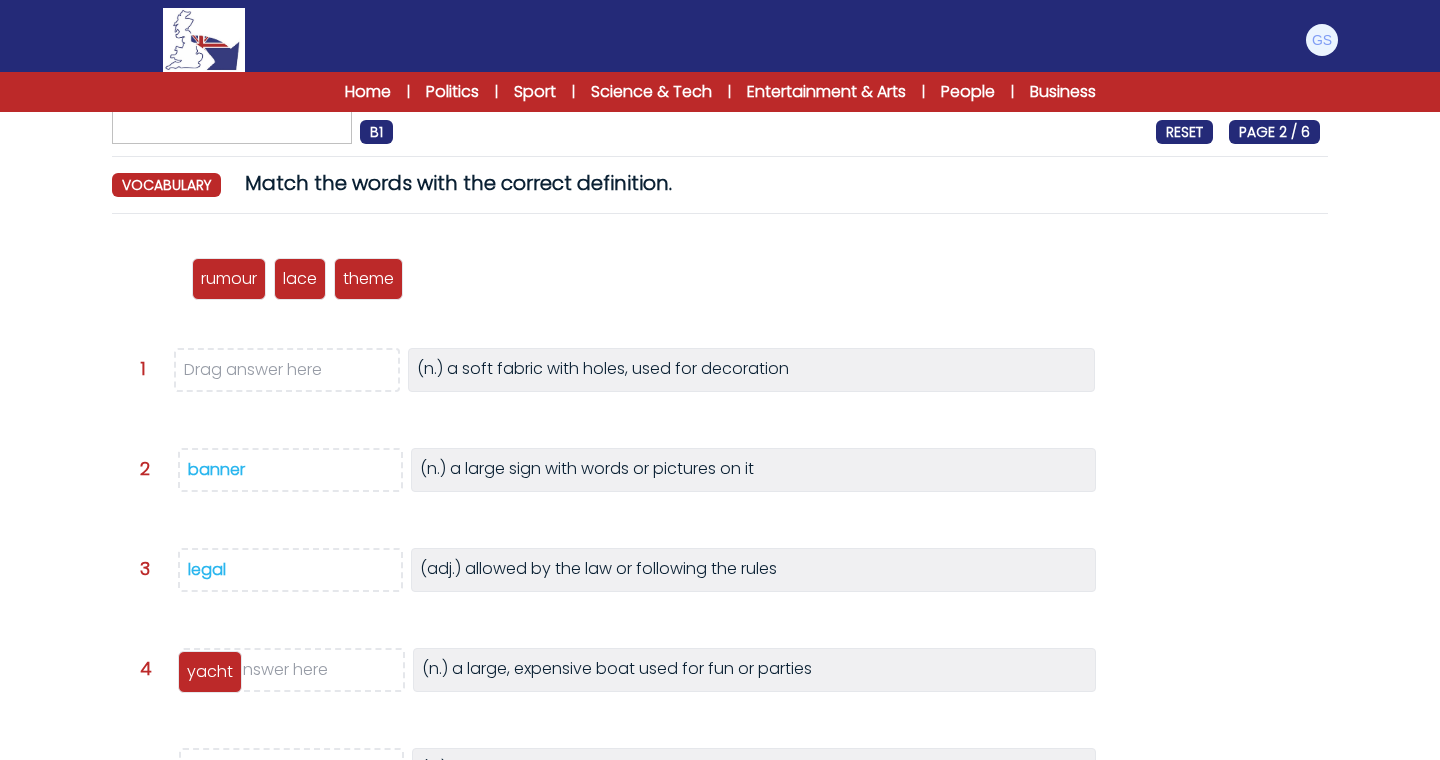 drag, startPoint x: 158, startPoint y: 286, endPoint x: 216, endPoint y: 679, distance: 397.25684 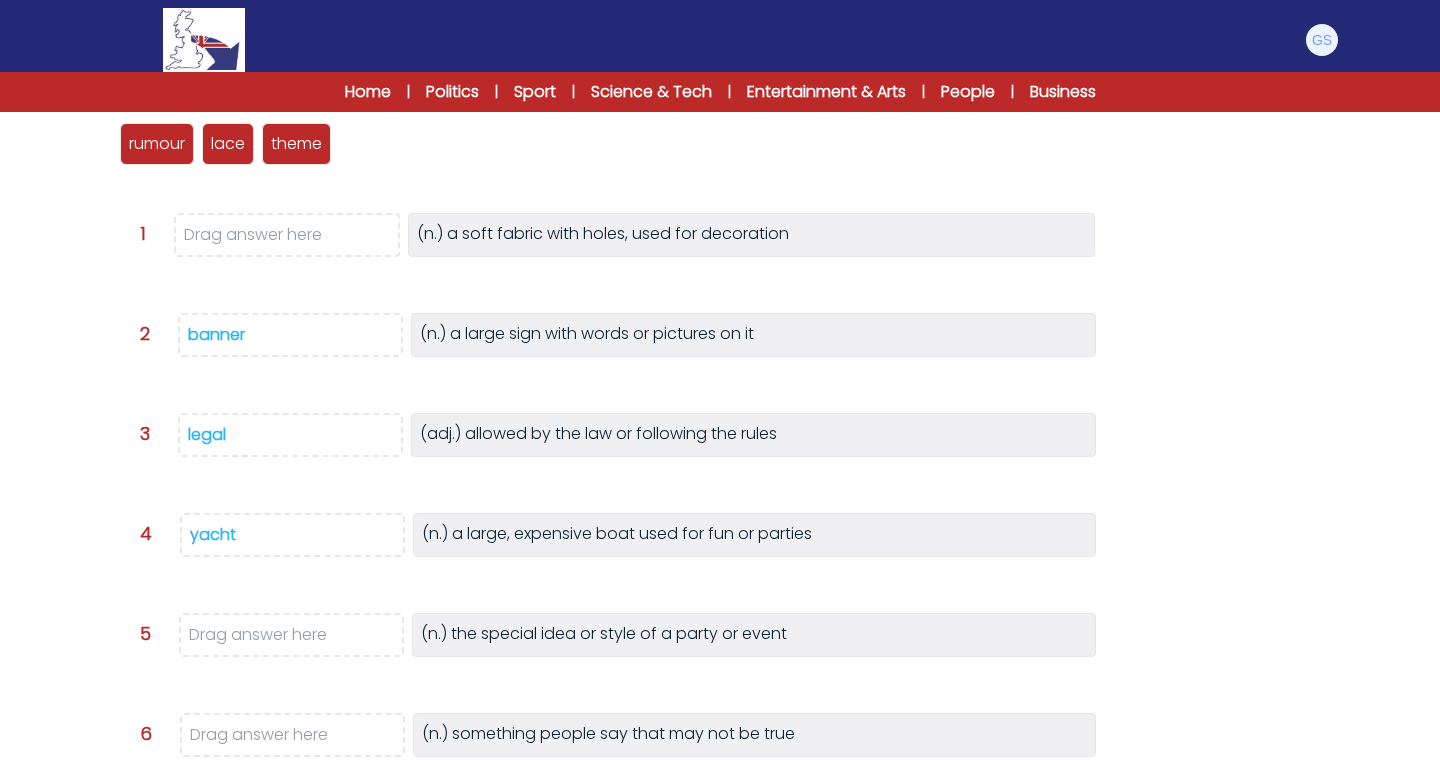 scroll, scrollTop: 271, scrollLeft: 0, axis: vertical 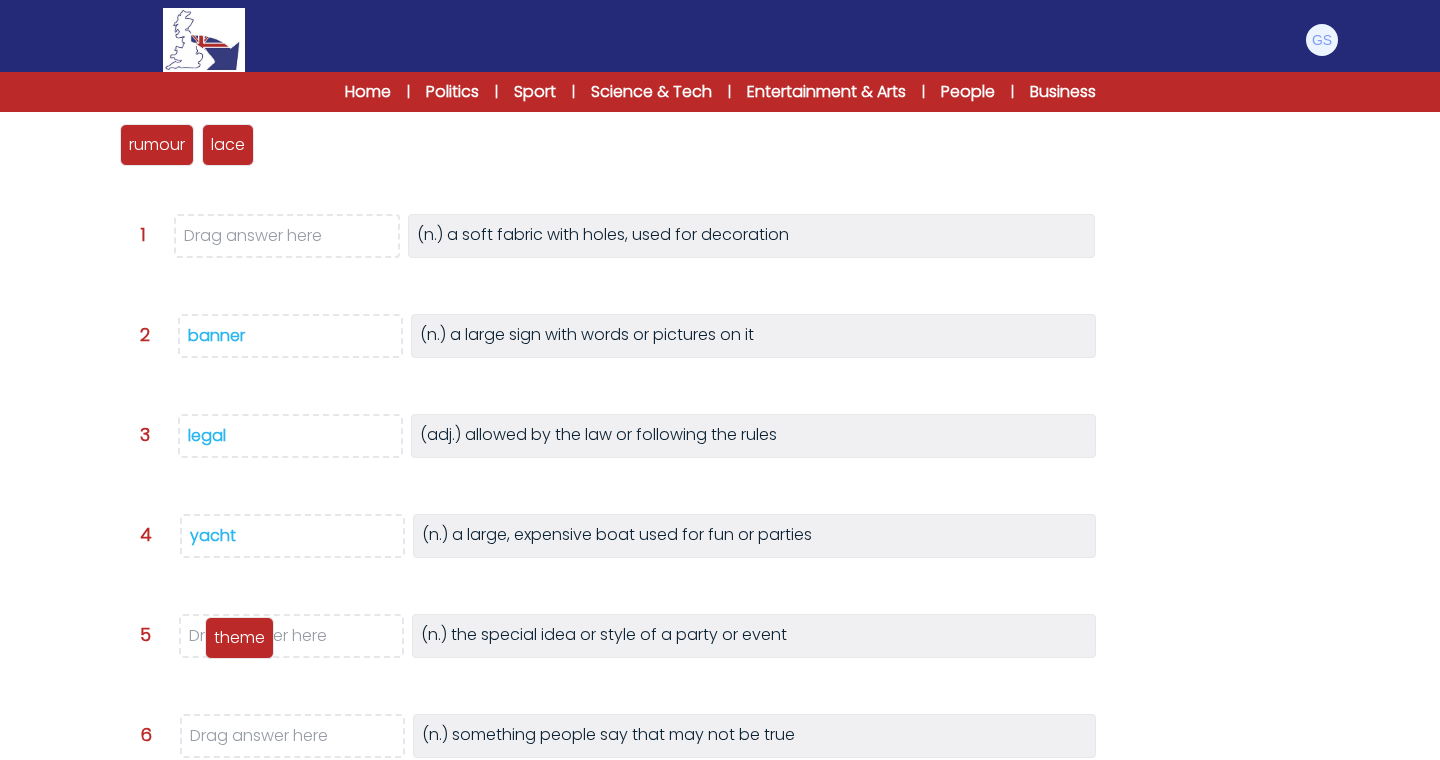 drag, startPoint x: 309, startPoint y: 147, endPoint x: 252, endPoint y: 640, distance: 496.28418 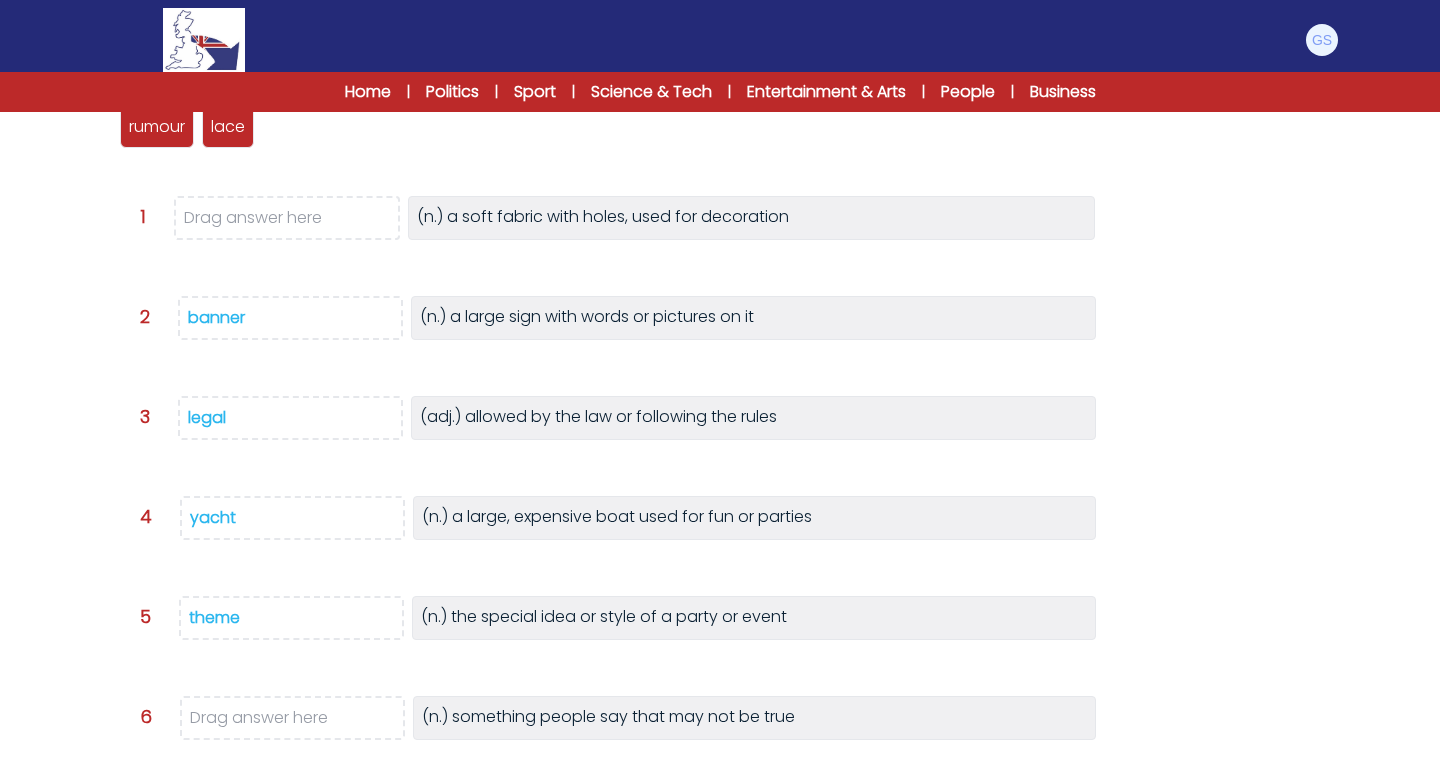 scroll, scrollTop: 288, scrollLeft: 0, axis: vertical 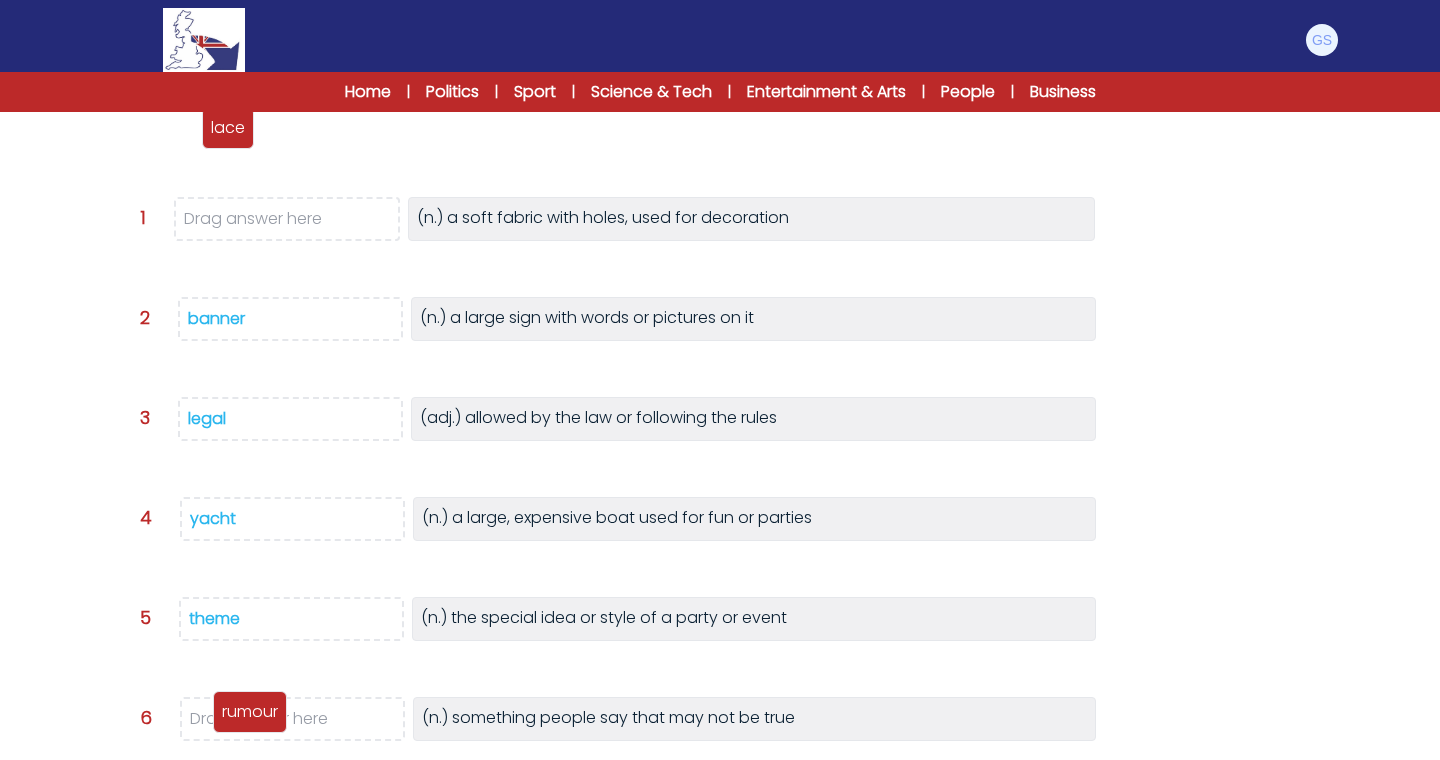 drag, startPoint x: 158, startPoint y: 129, endPoint x: 251, endPoint y: 713, distance: 591.3586 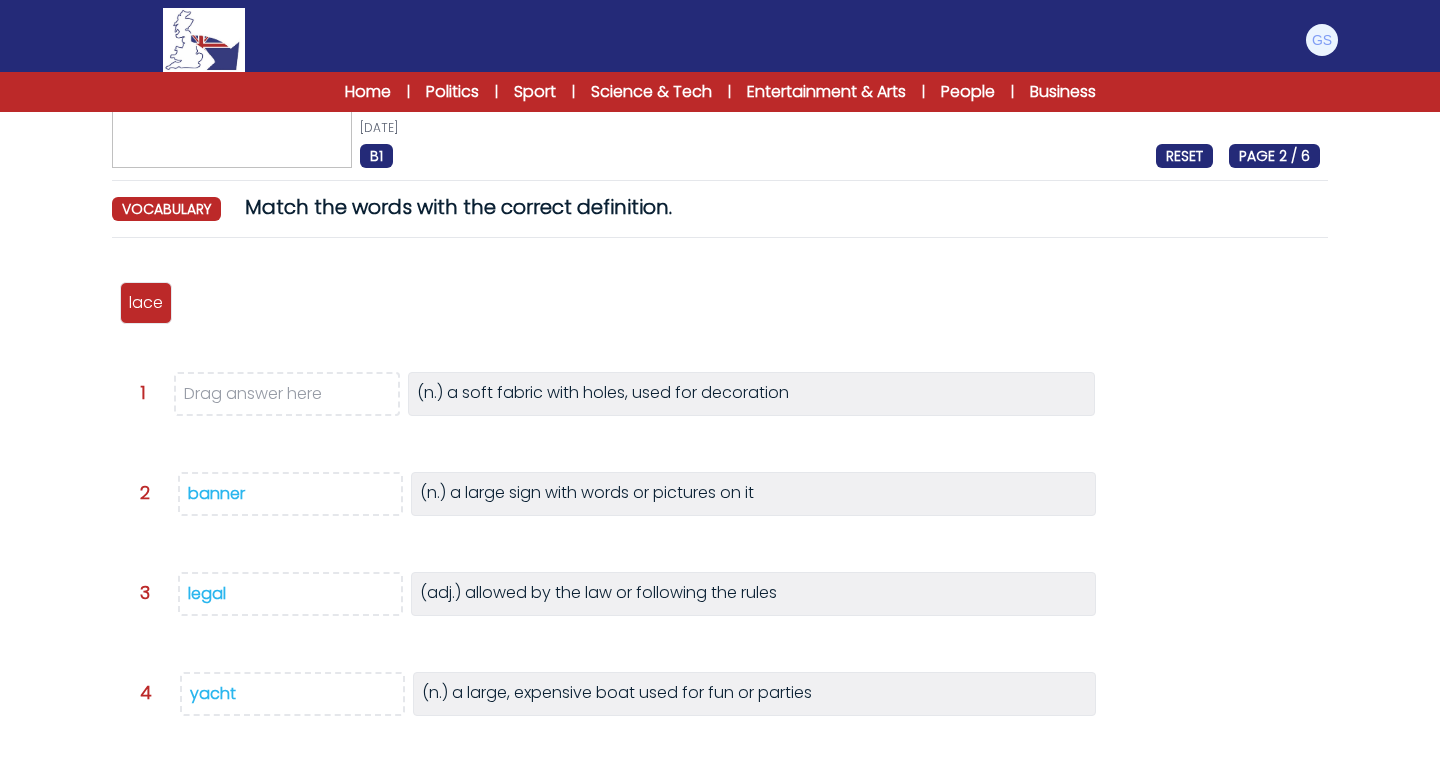 scroll, scrollTop: 108, scrollLeft: 0, axis: vertical 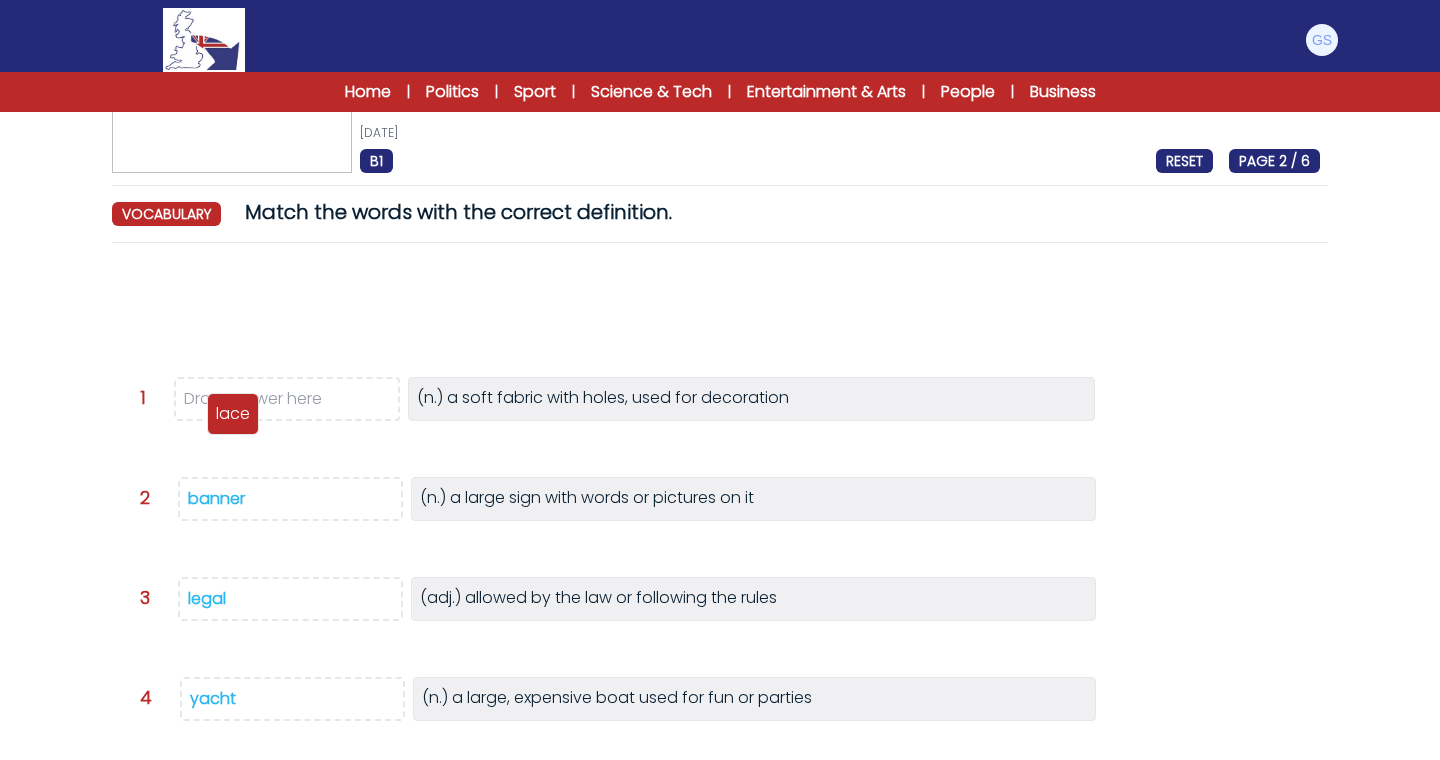drag, startPoint x: 148, startPoint y: 304, endPoint x: 233, endPoint y: 408, distance: 134.31679 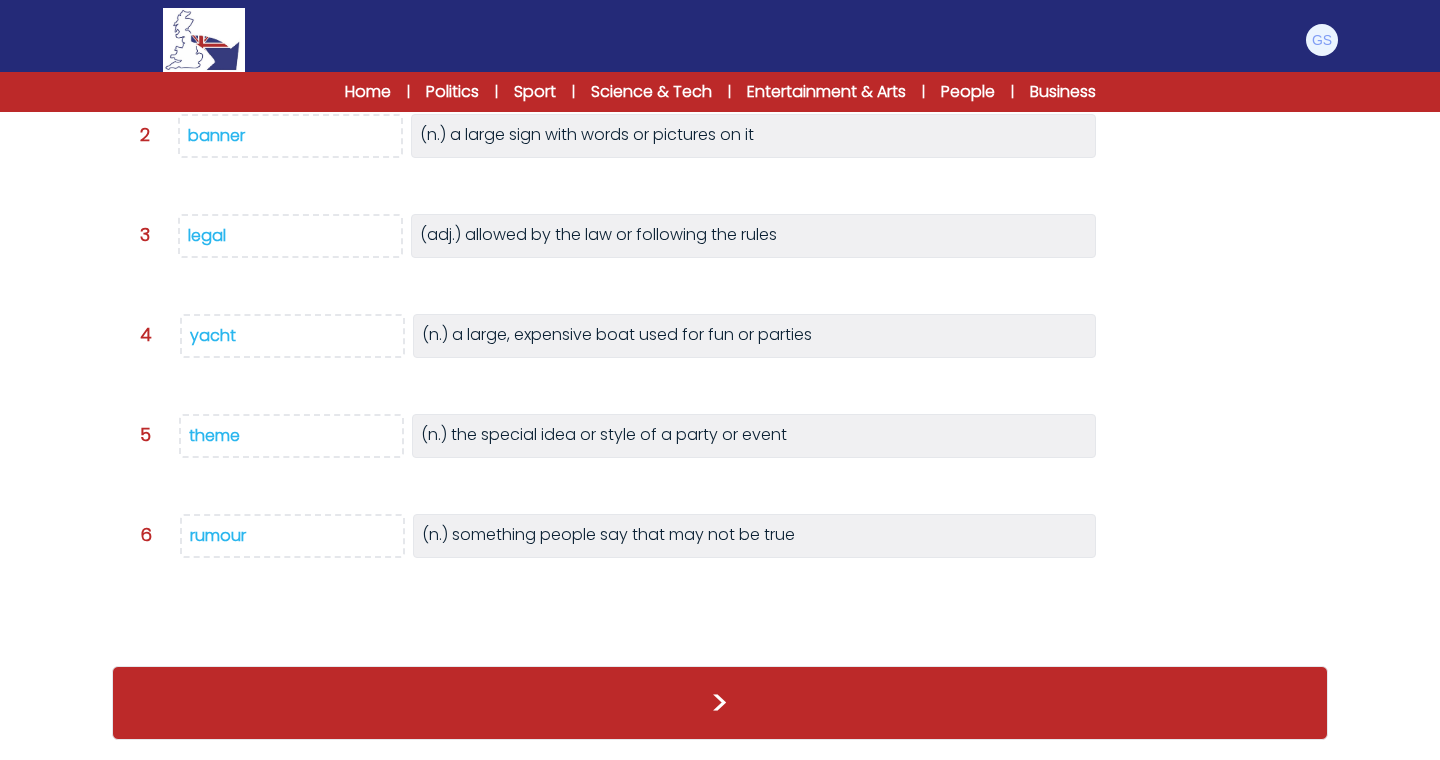 scroll, scrollTop: 429, scrollLeft: 0, axis: vertical 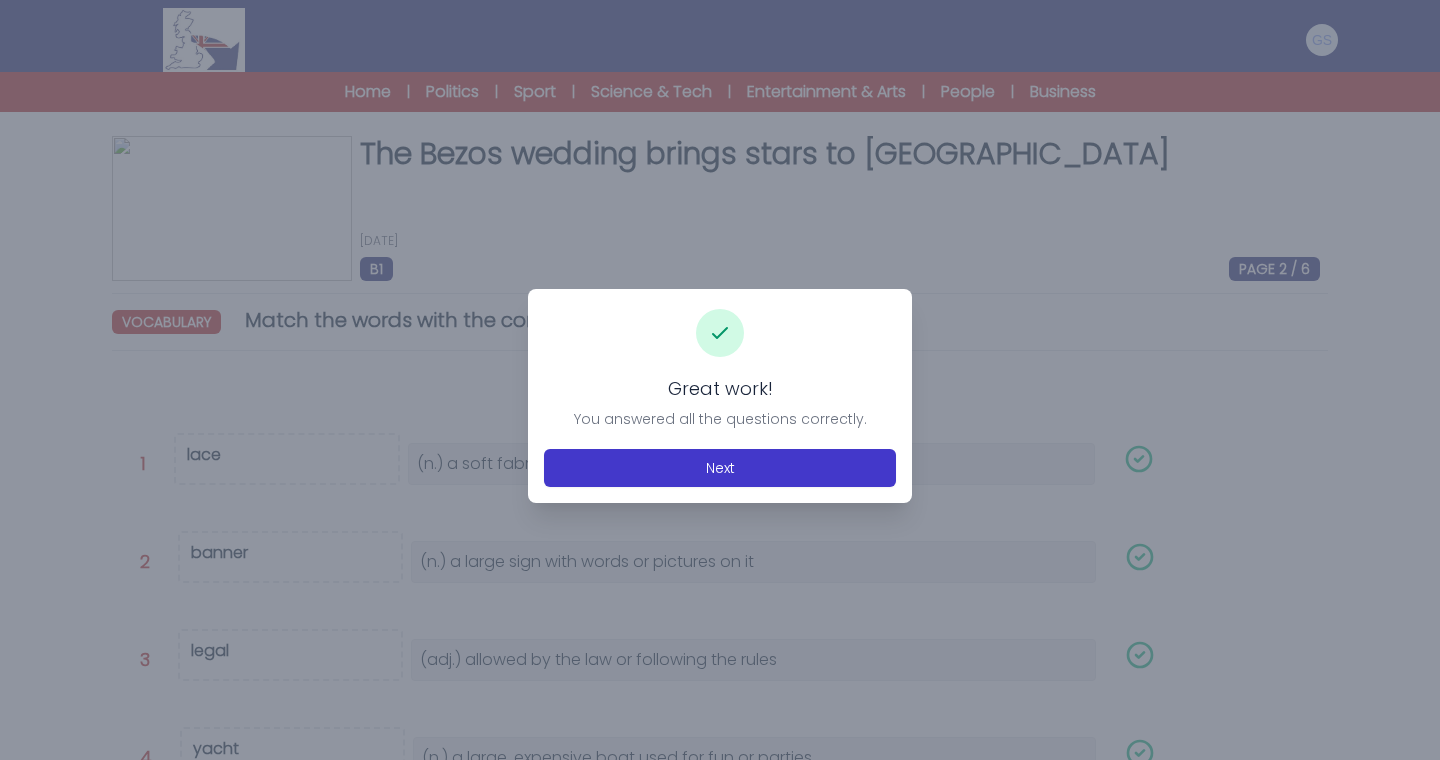 click on "Next" at bounding box center [720, 468] 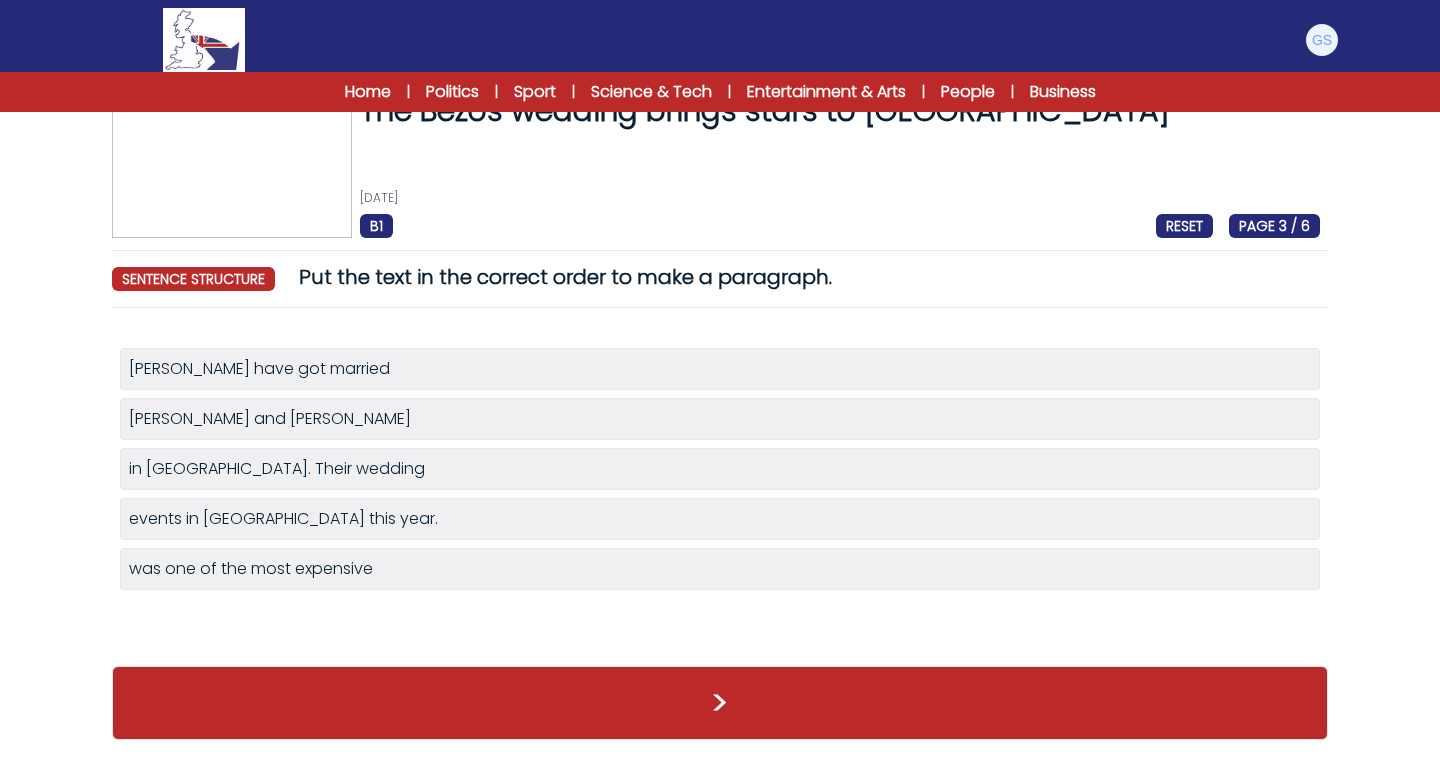 scroll, scrollTop: 43, scrollLeft: 0, axis: vertical 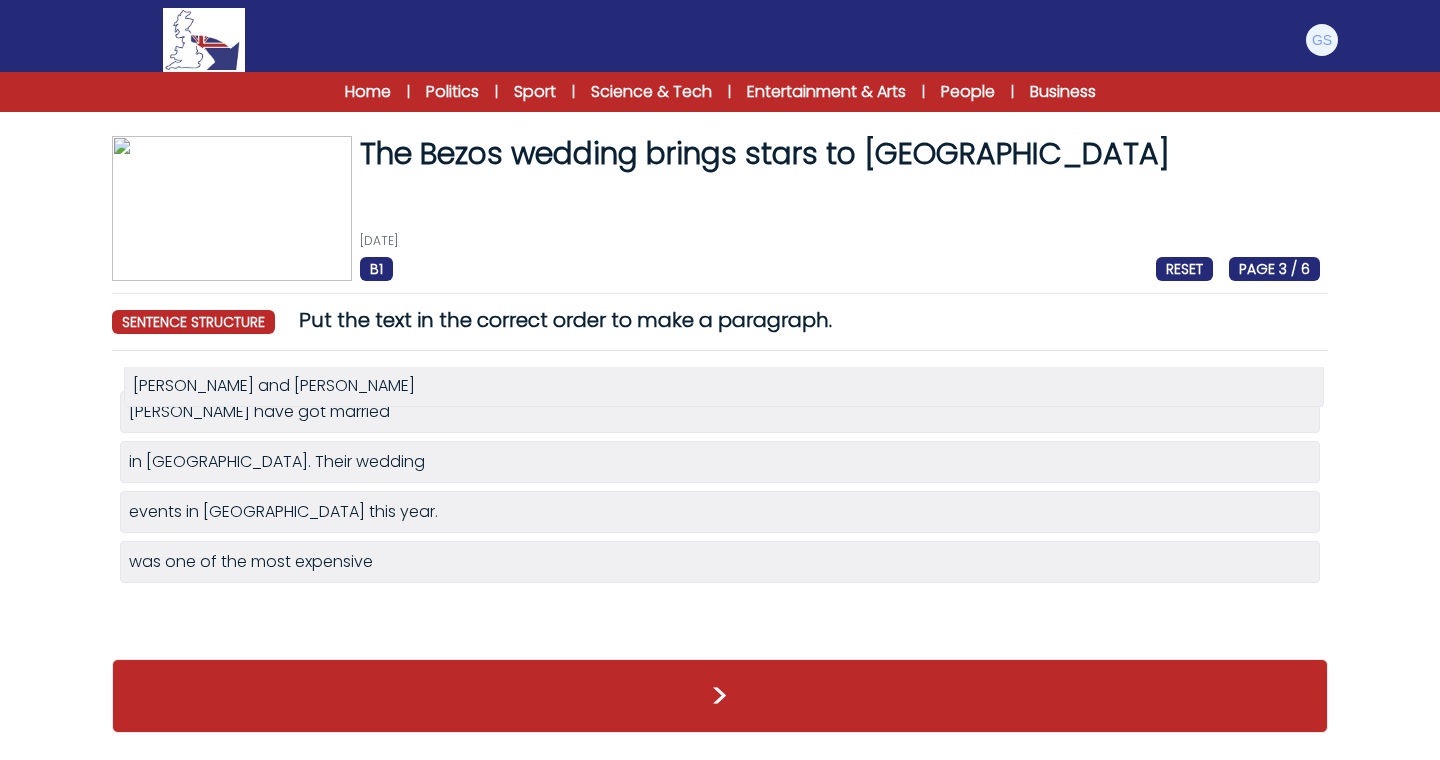 drag, startPoint x: 313, startPoint y: 422, endPoint x: 317, endPoint y: 390, distance: 32.24903 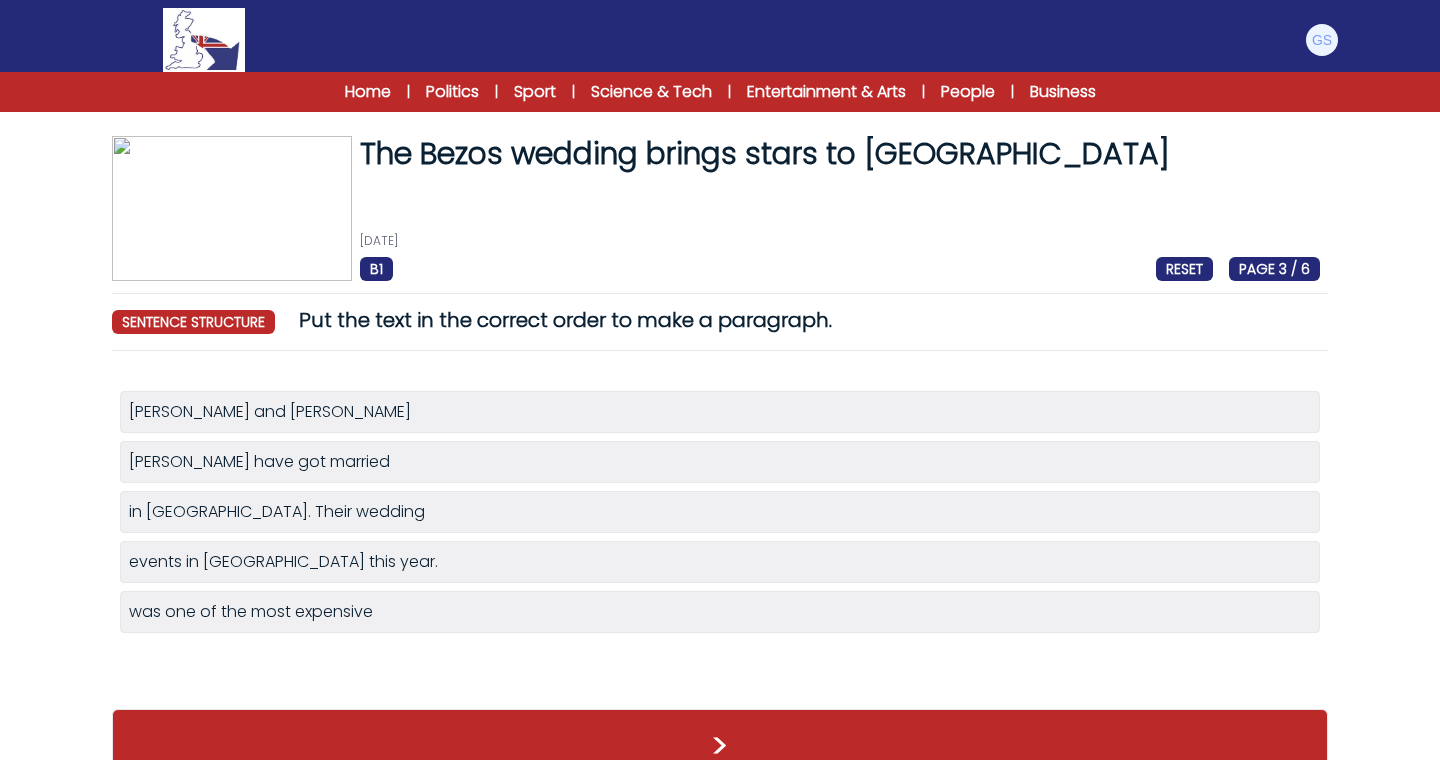 scroll, scrollTop: 0, scrollLeft: 0, axis: both 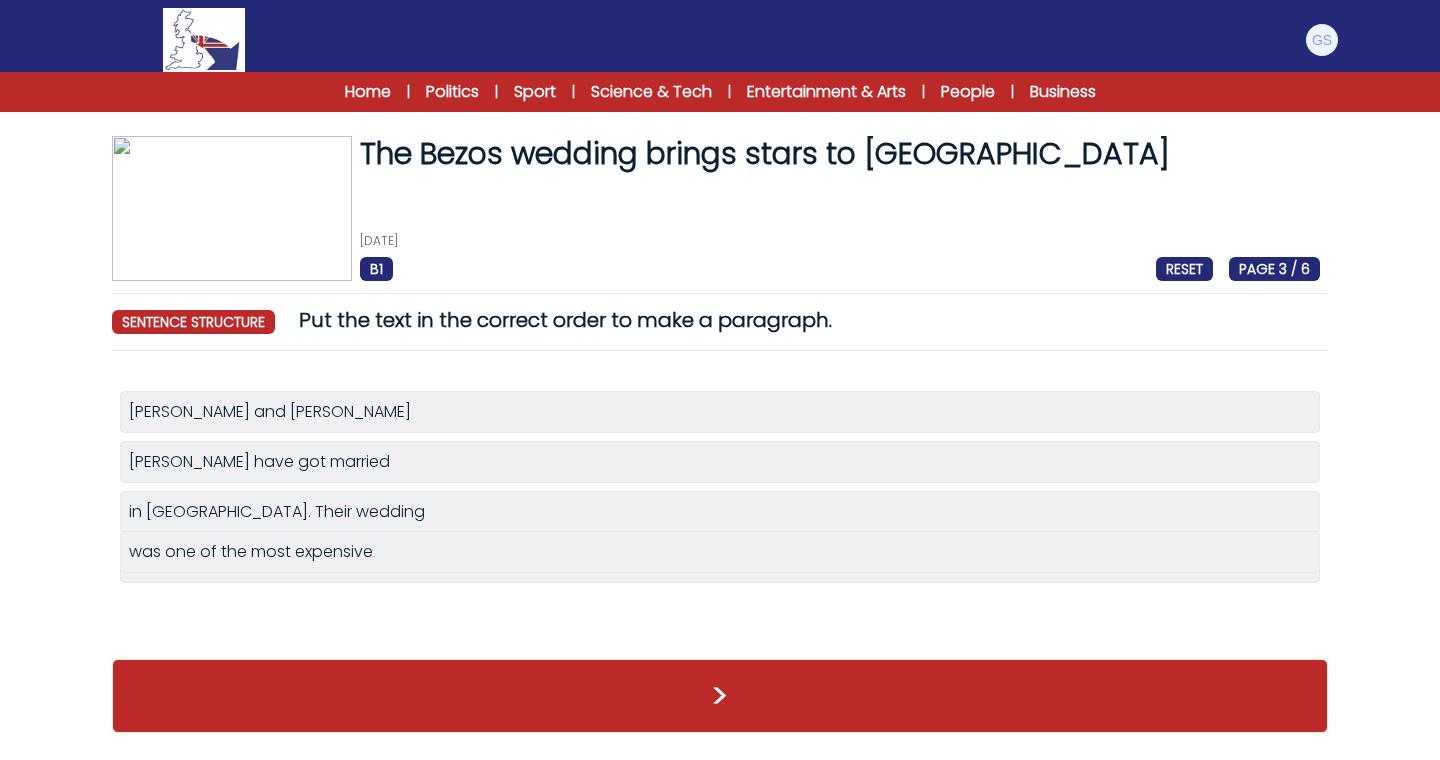 drag, startPoint x: 273, startPoint y: 626, endPoint x: 273, endPoint y: 566, distance: 60 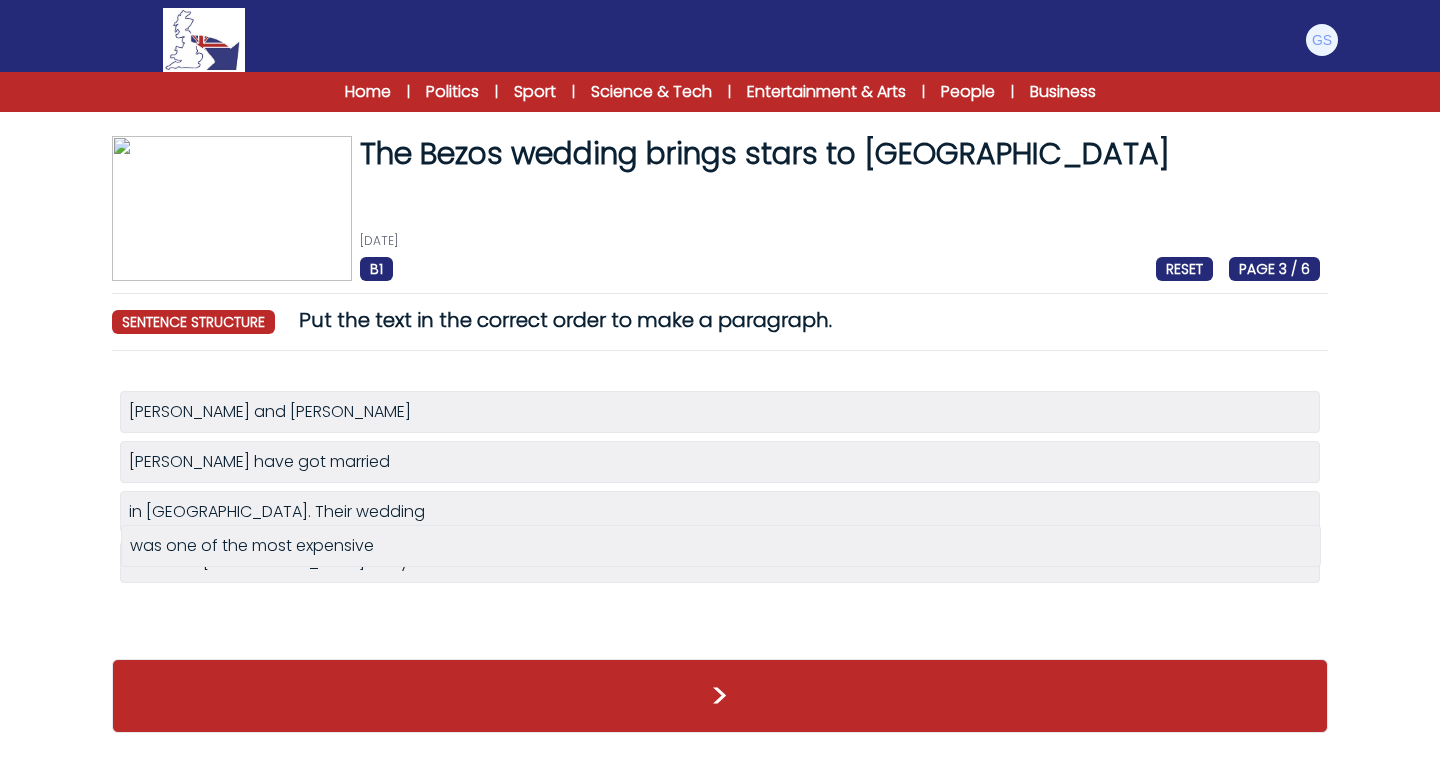 drag, startPoint x: 353, startPoint y: 616, endPoint x: 354, endPoint y: 550, distance: 66.007576 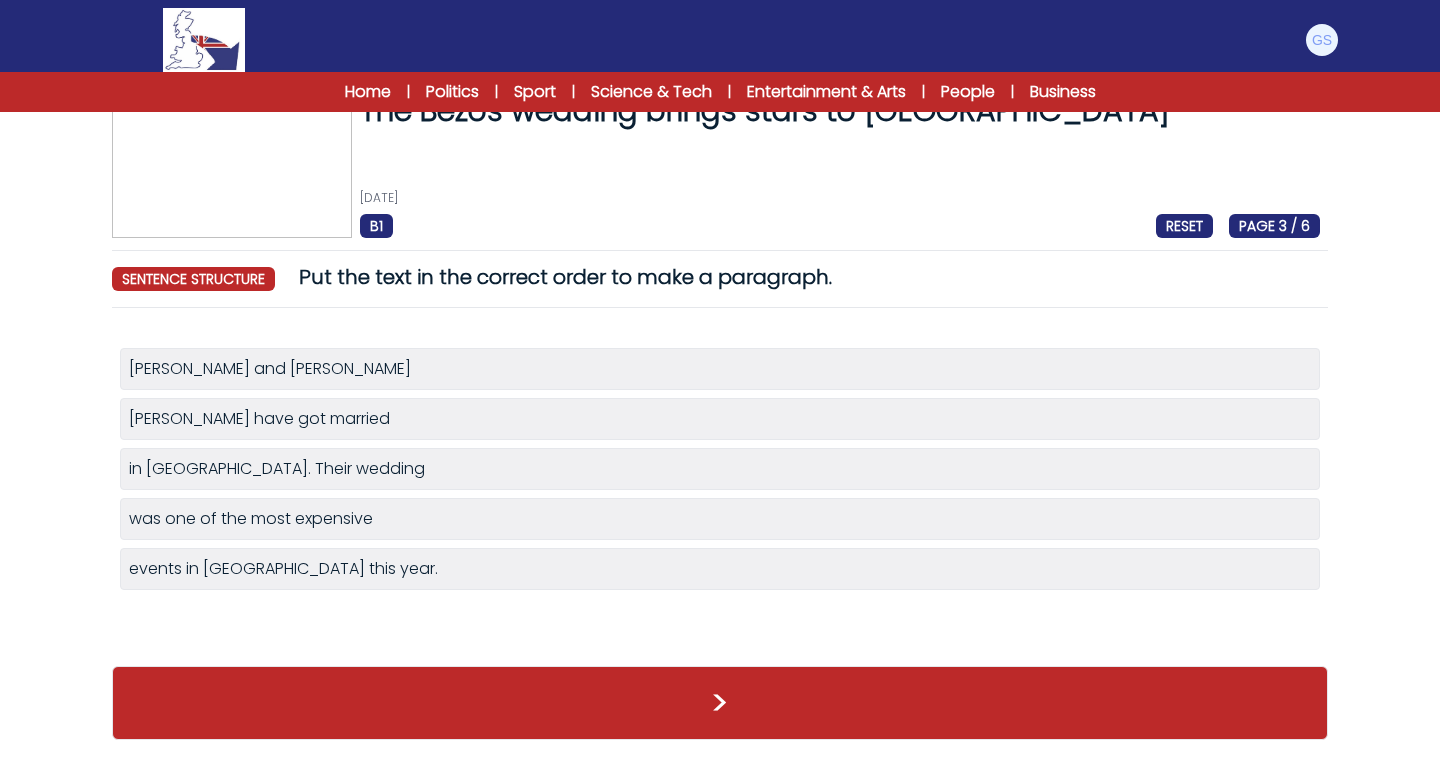 scroll, scrollTop: 43, scrollLeft: 0, axis: vertical 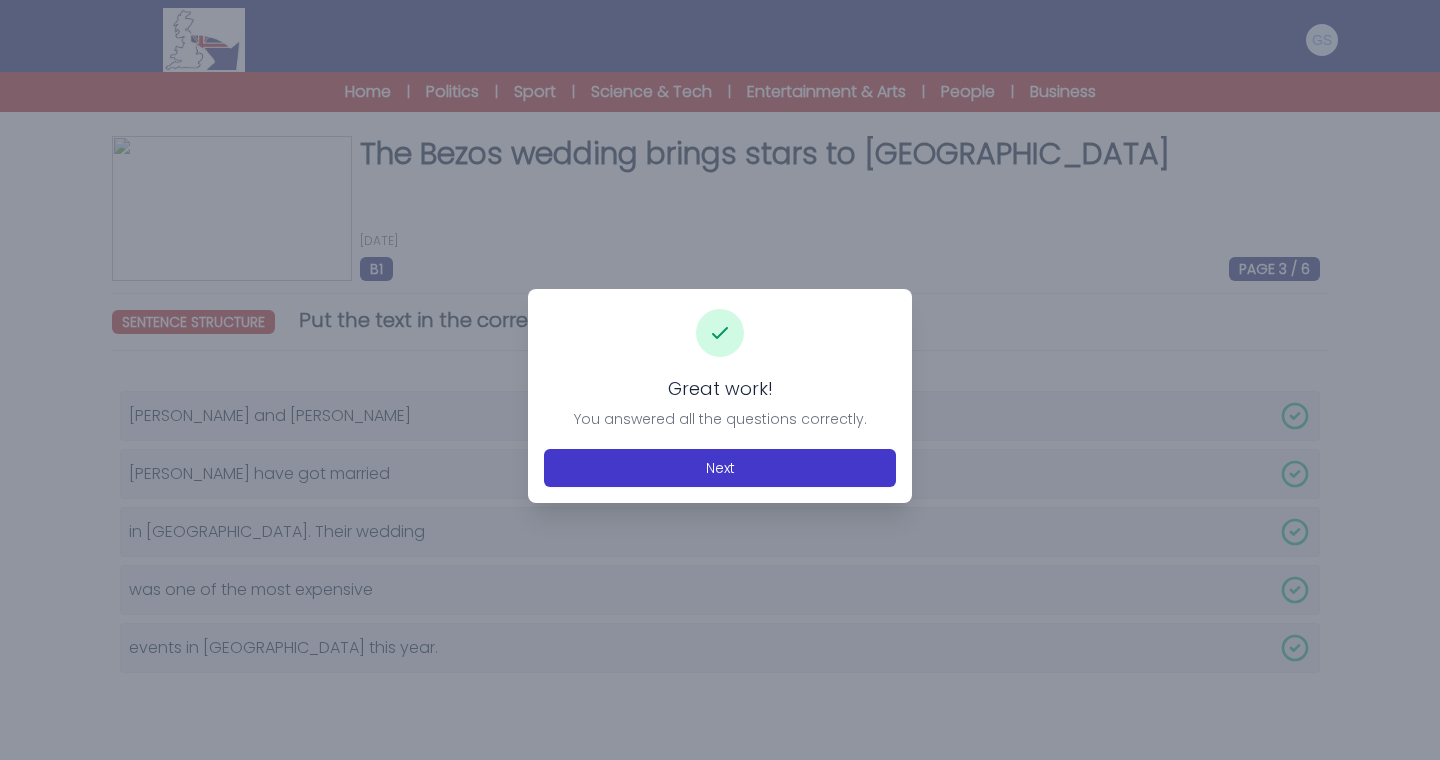 click on "Next" at bounding box center (720, 468) 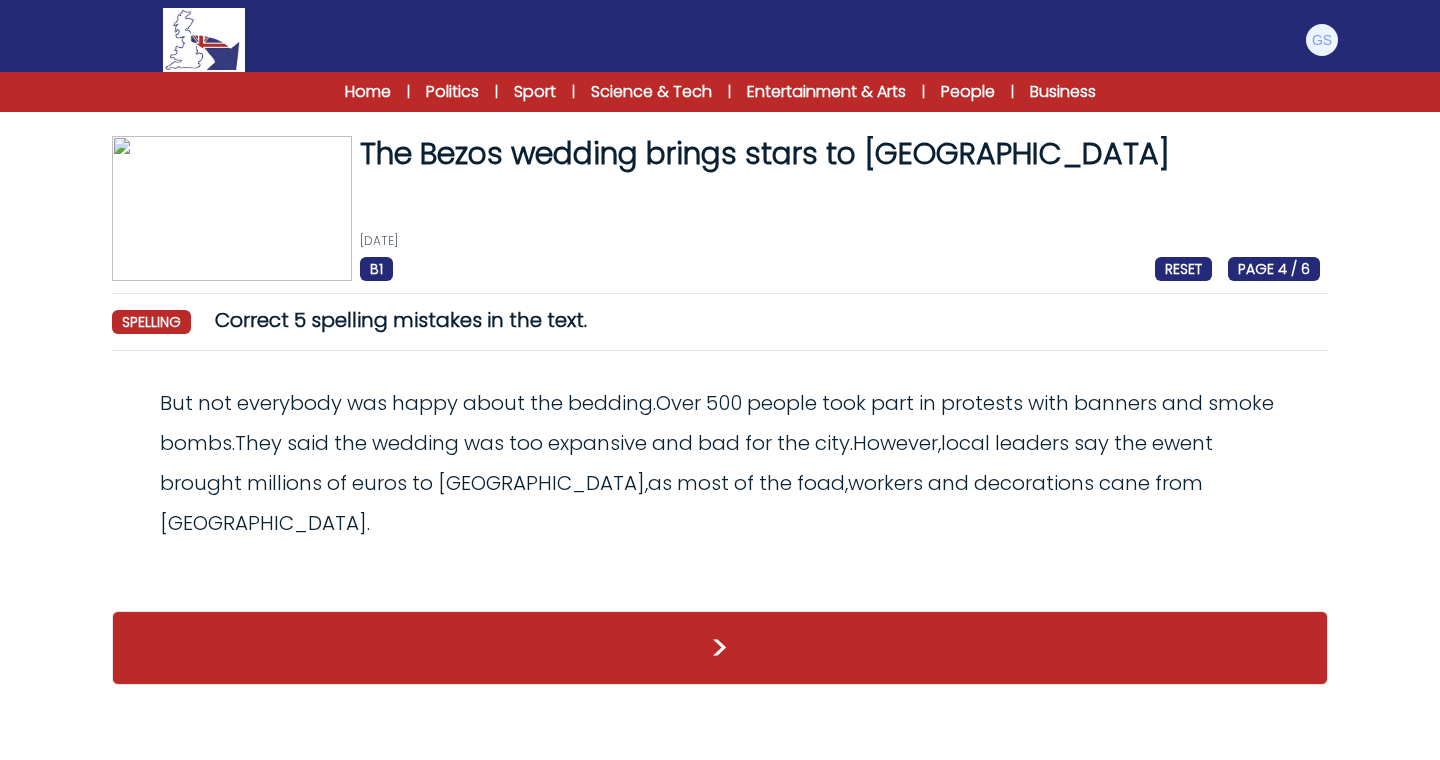 scroll, scrollTop: 0, scrollLeft: 0, axis: both 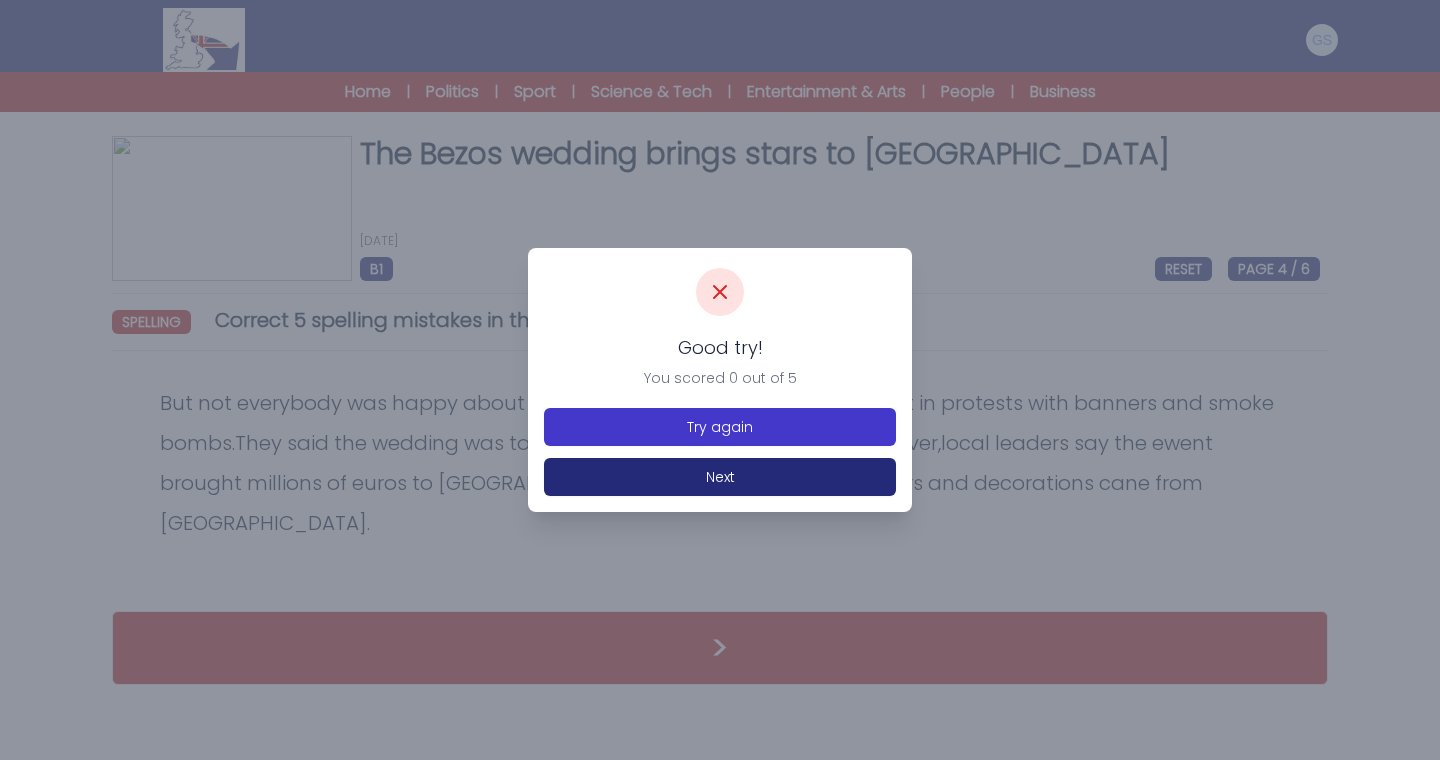 click on "Try again" at bounding box center [720, 427] 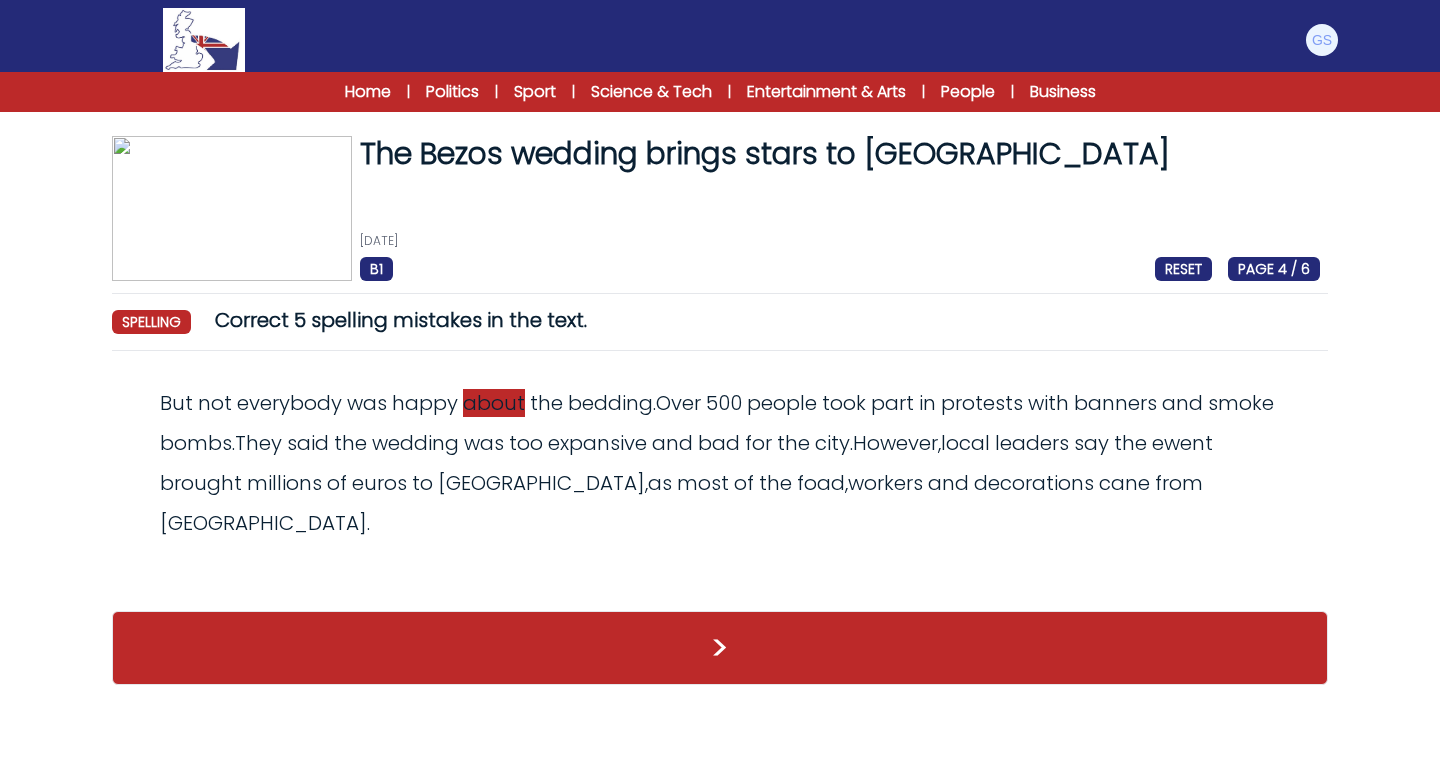scroll, scrollTop: 0, scrollLeft: 0, axis: both 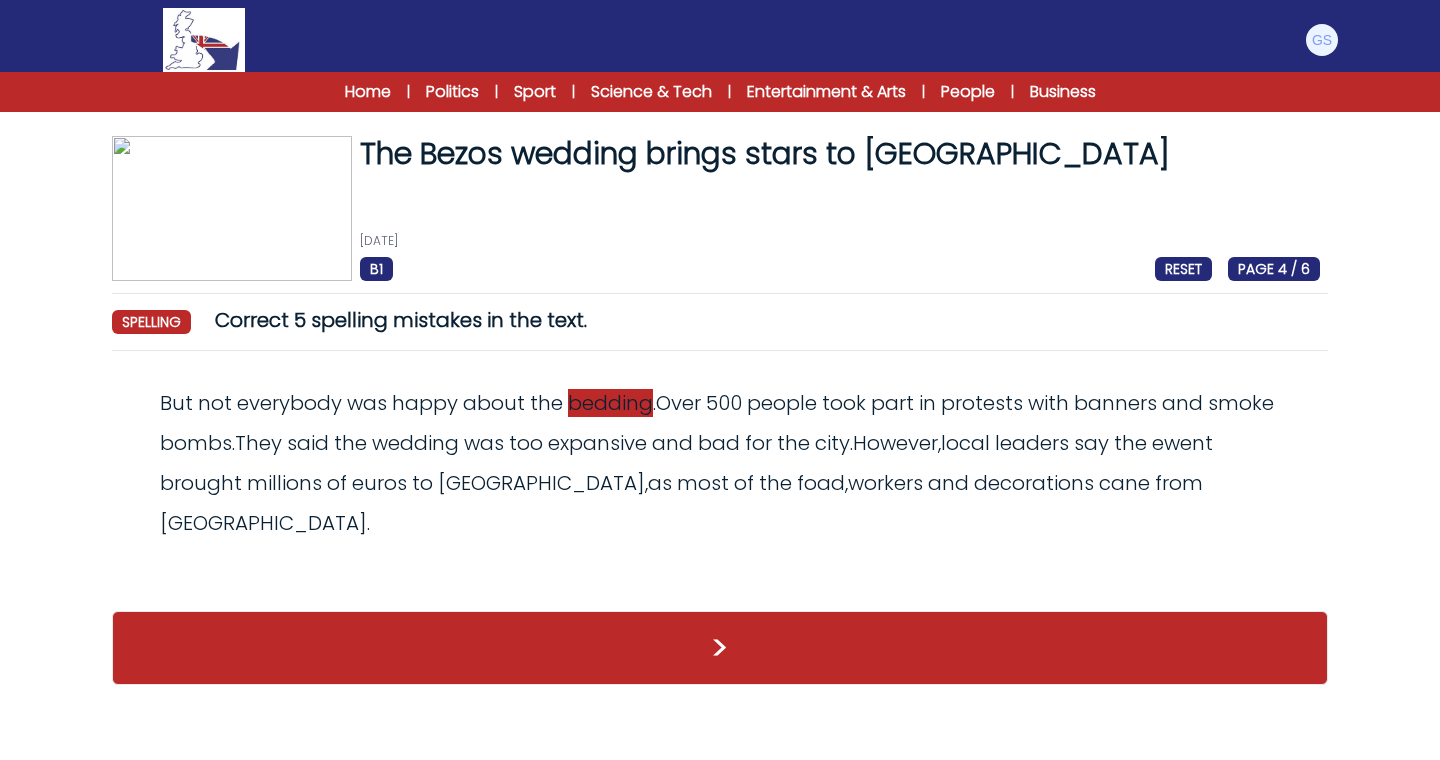 click on "bedding" at bounding box center [610, 403] 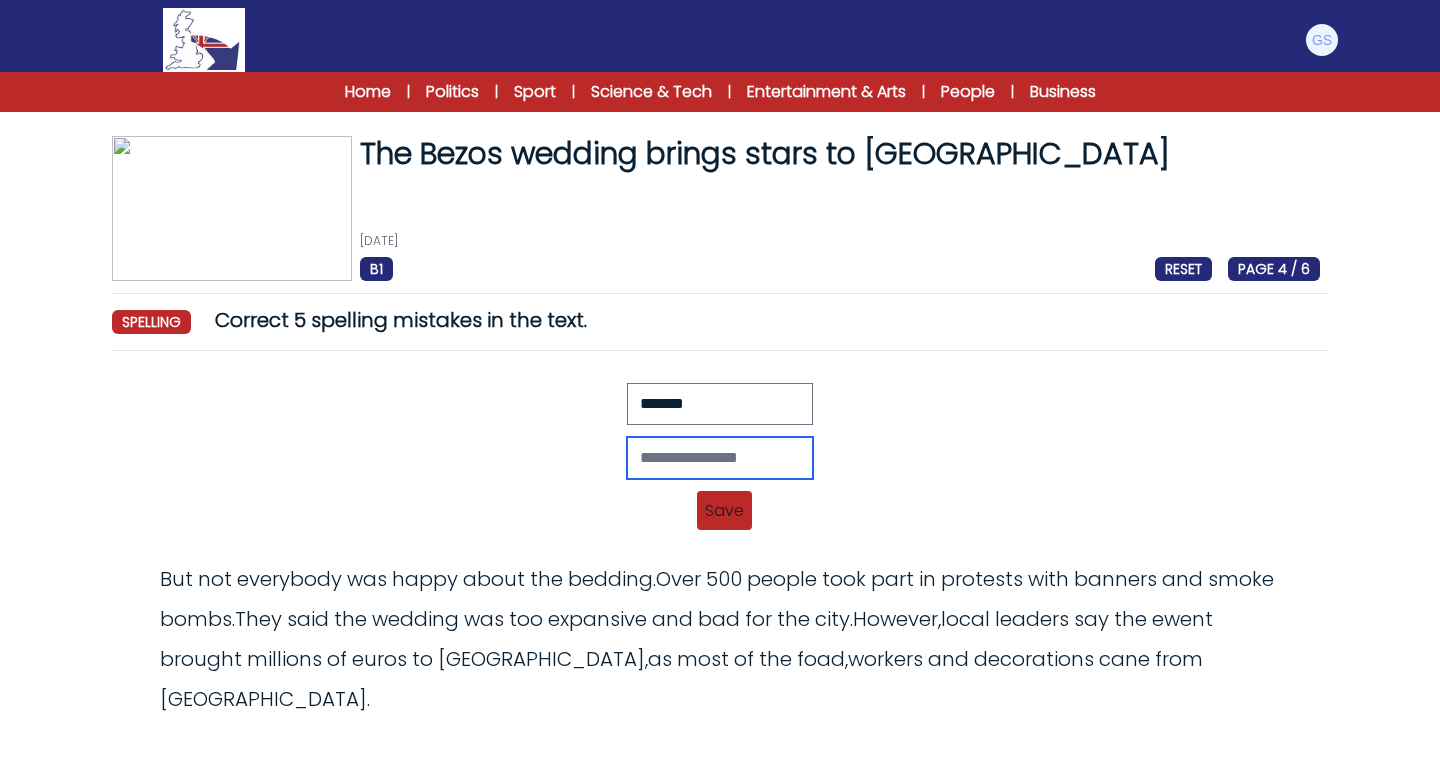 click at bounding box center (720, 458) 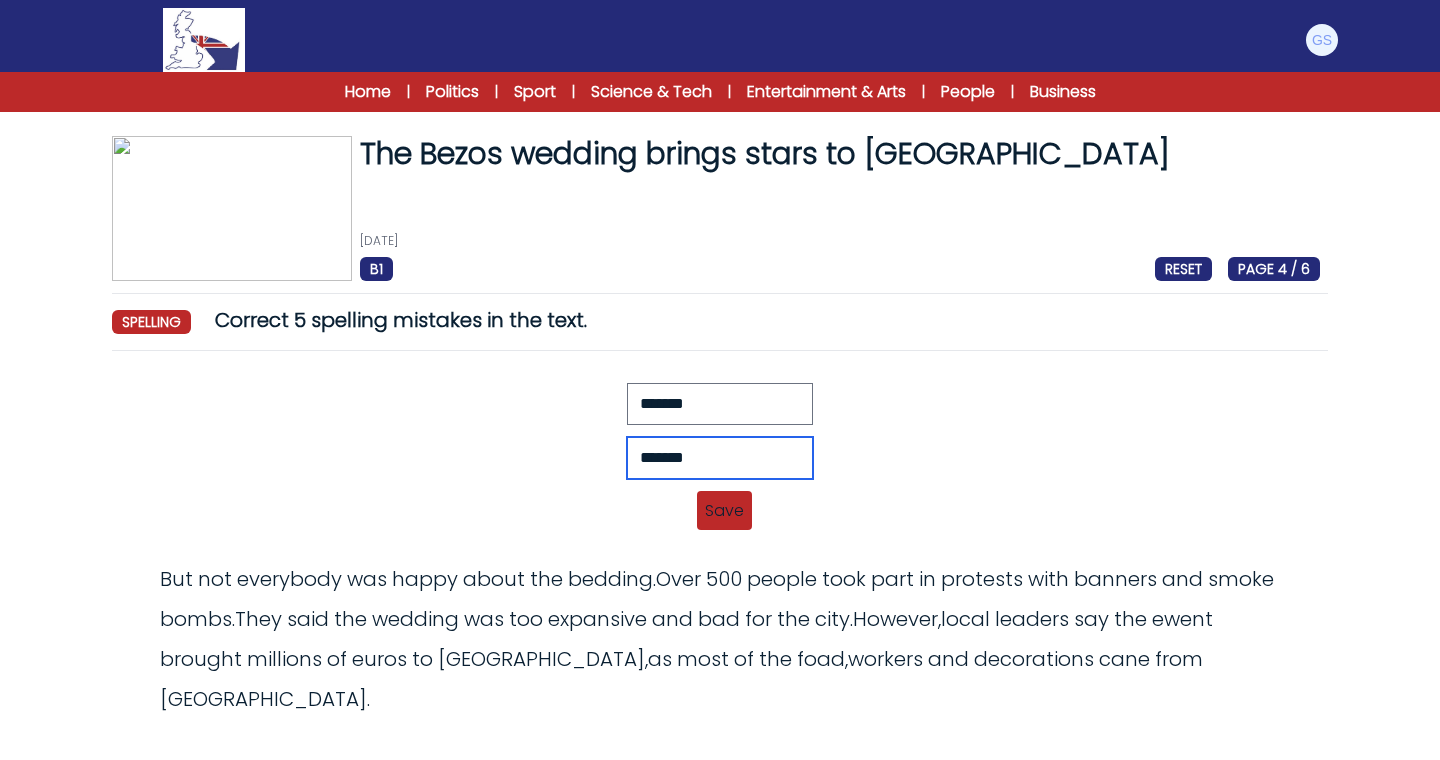 type on "*******" 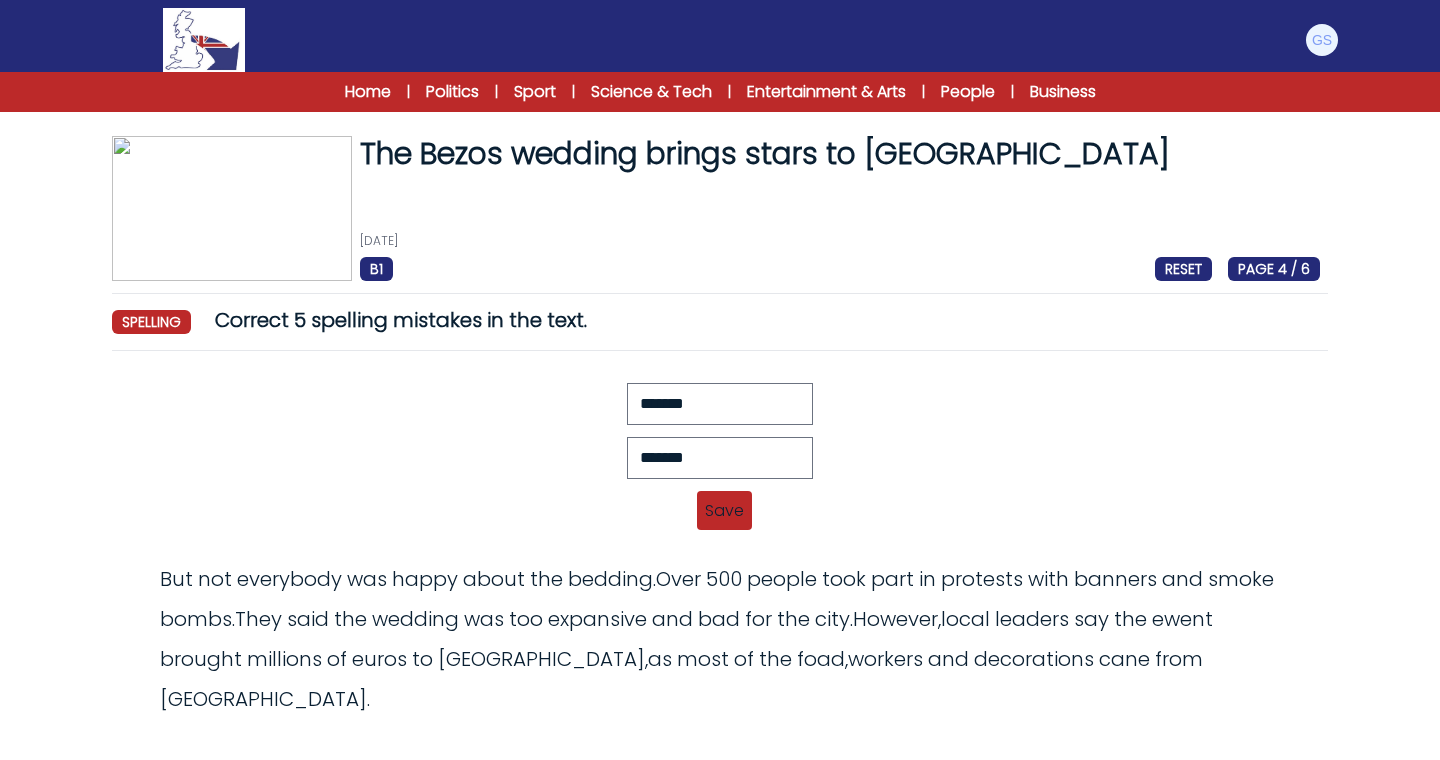 click on "Save" at bounding box center [724, 510] 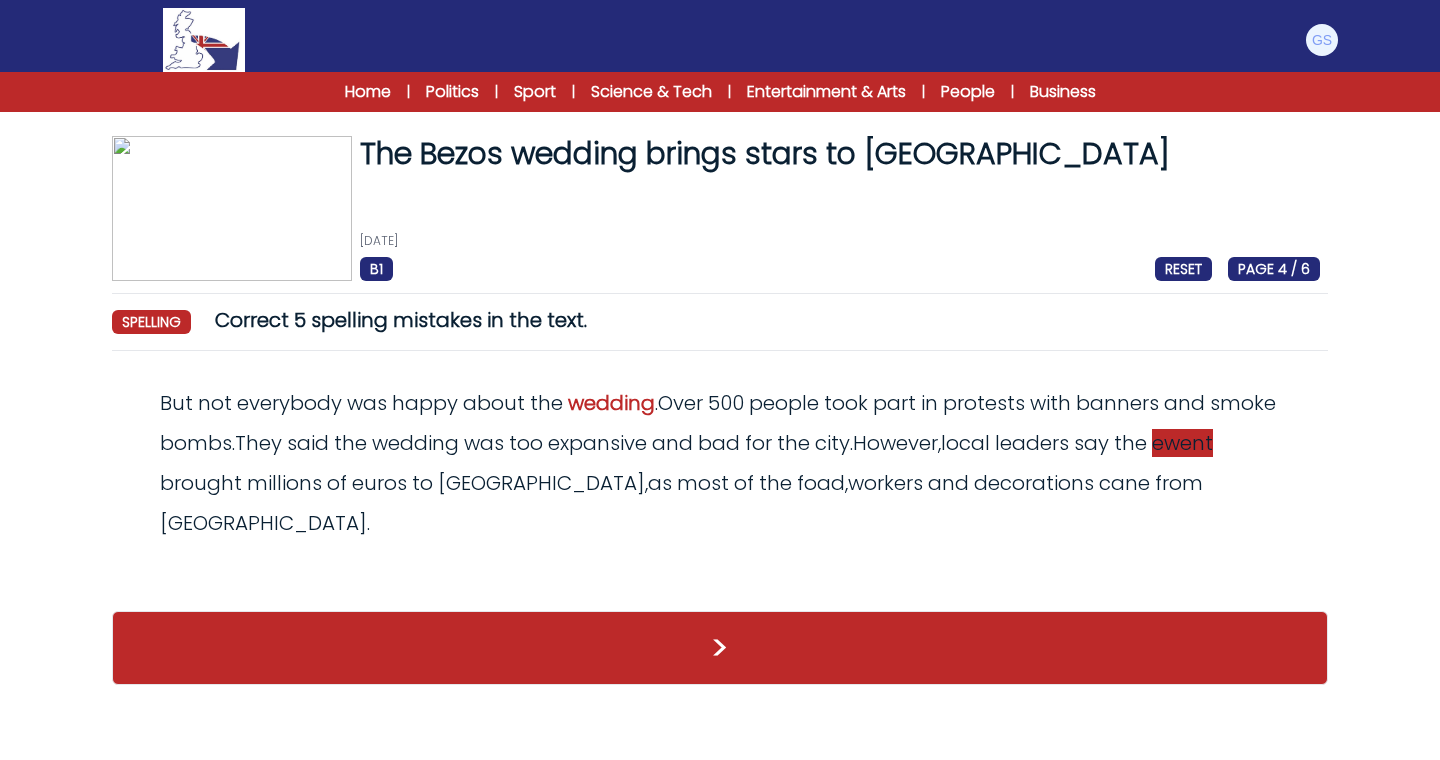 click on "ewent" at bounding box center [1182, 443] 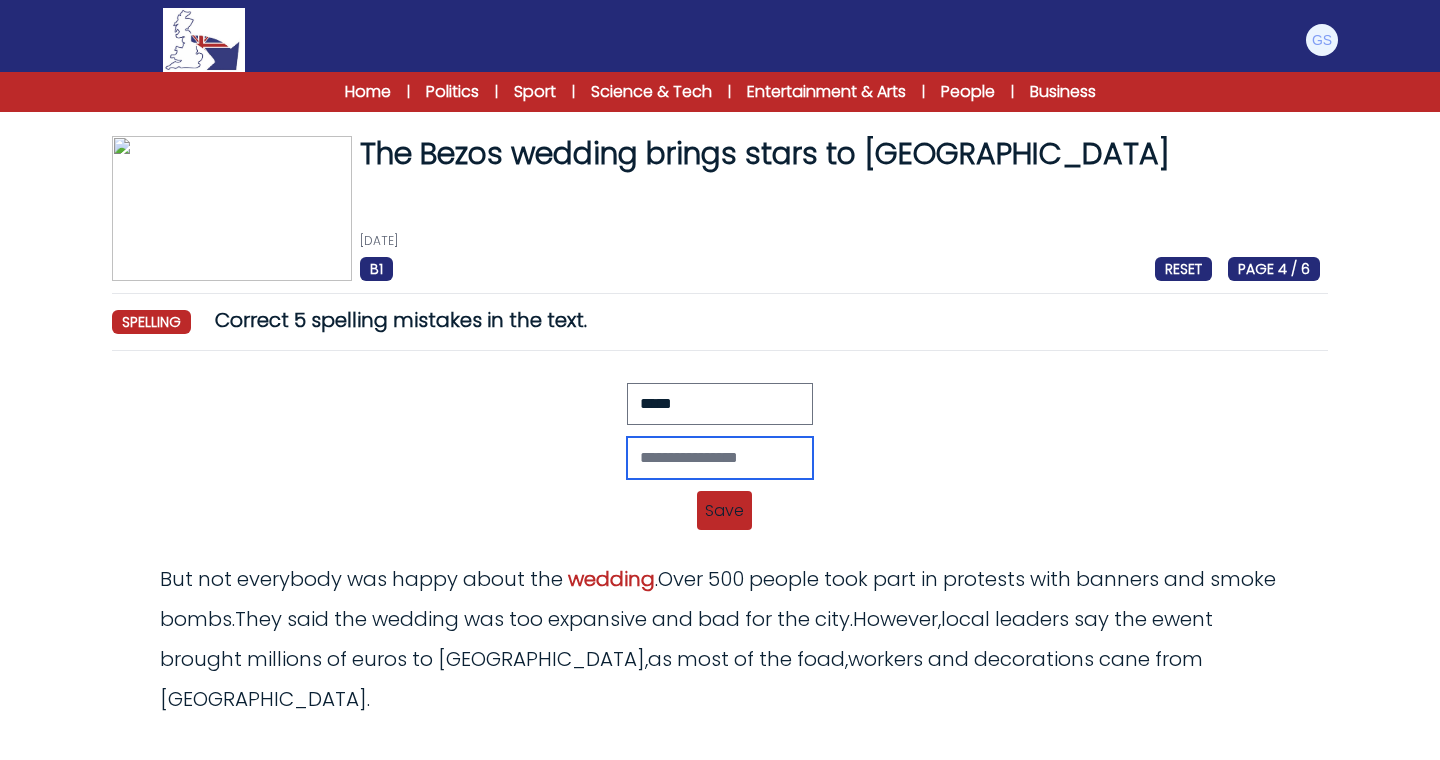click at bounding box center [720, 458] 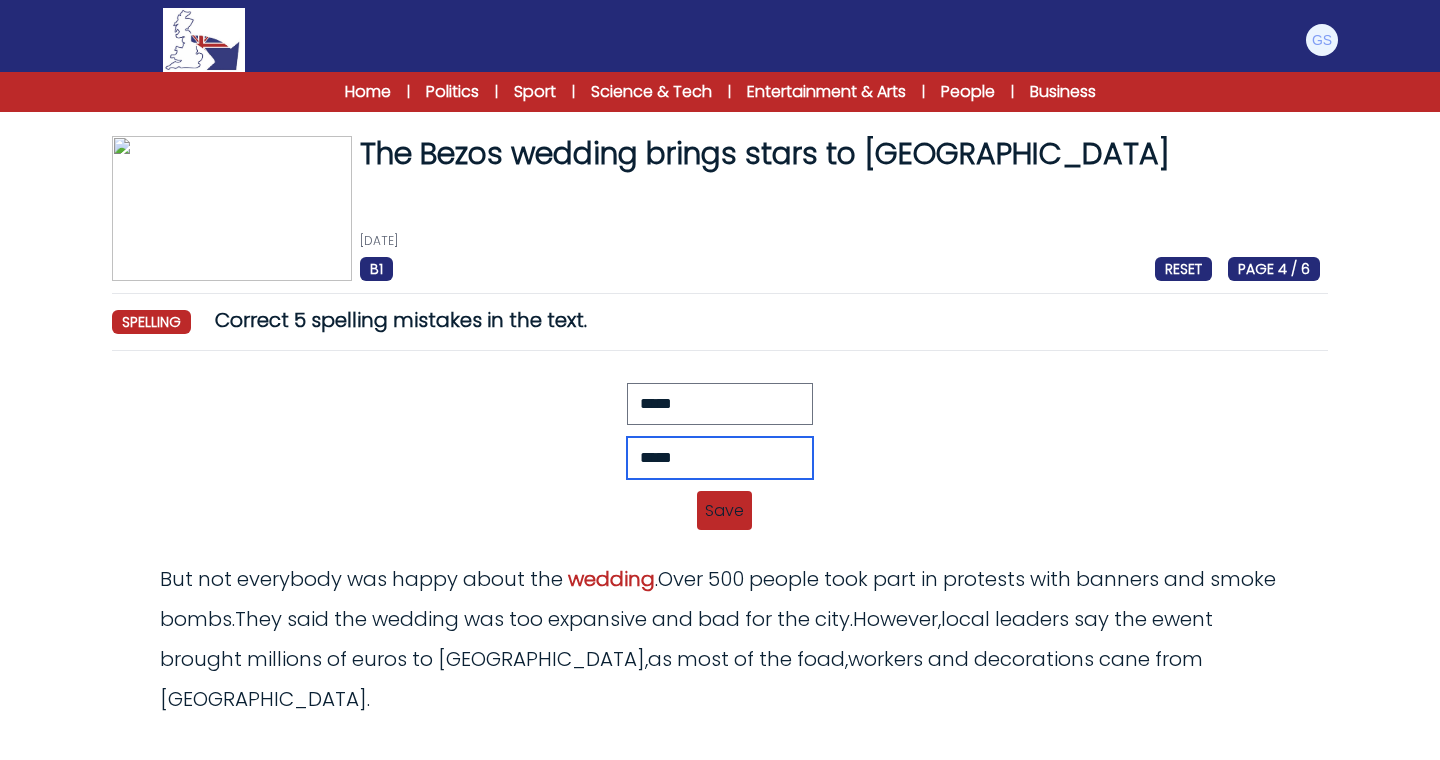 type on "*****" 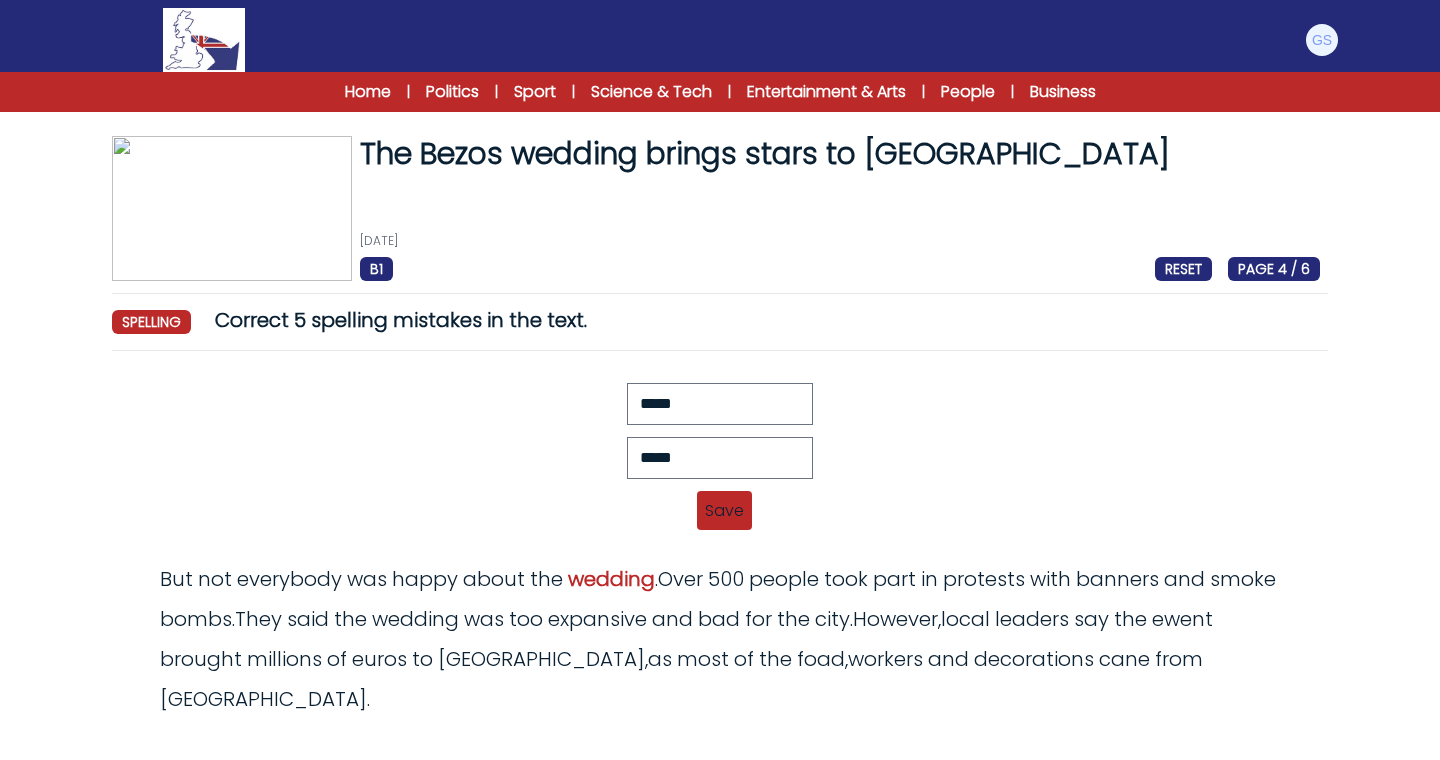 click on "Save" at bounding box center (724, 510) 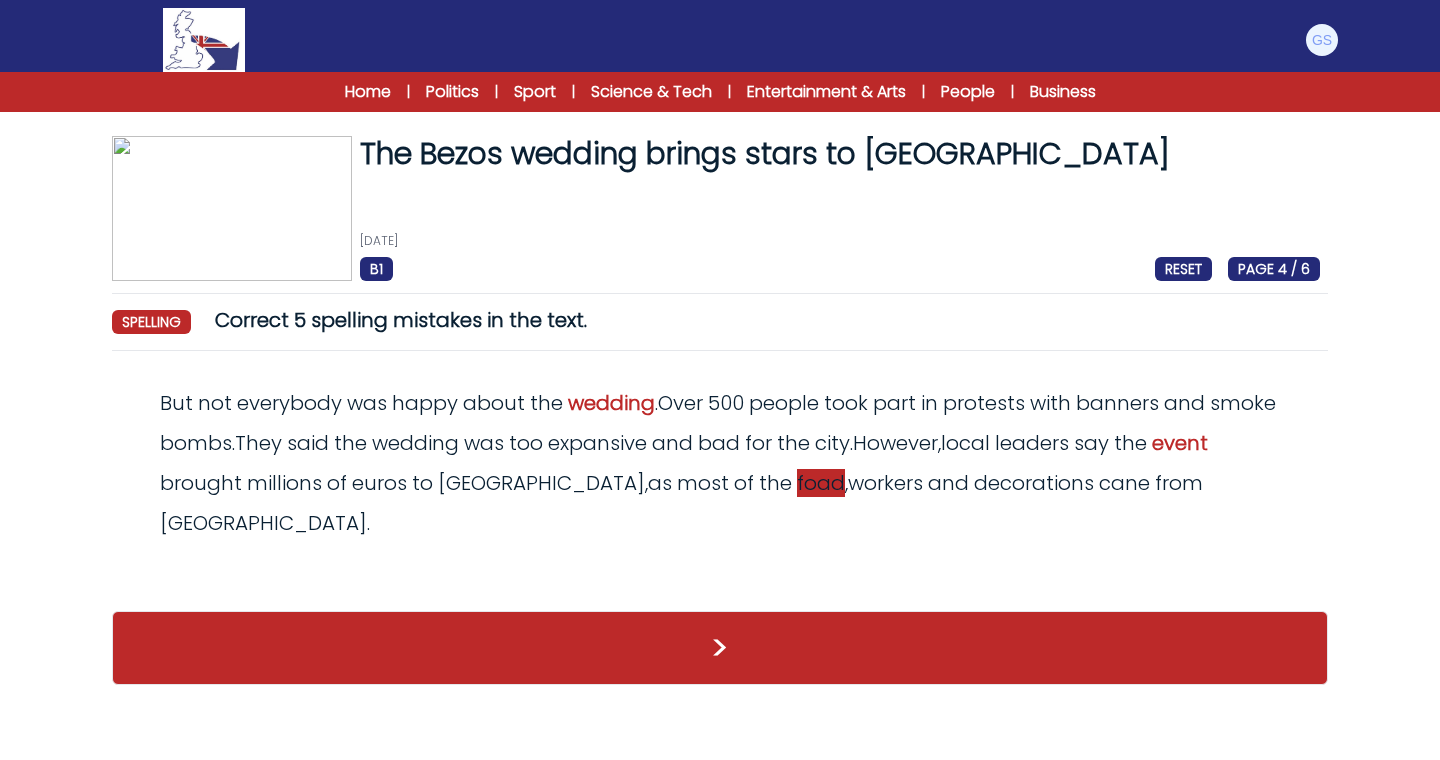 click on "foad" at bounding box center (821, 483) 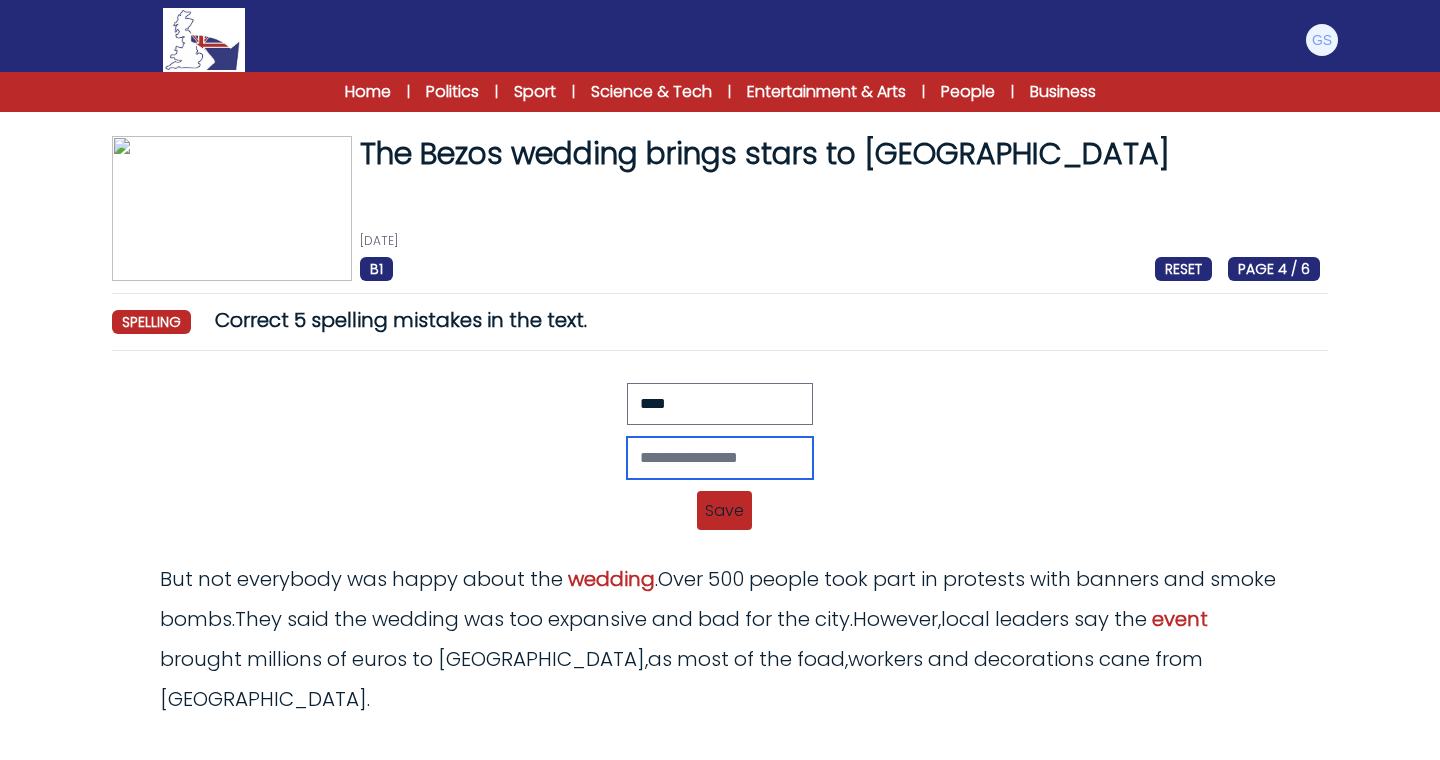 click at bounding box center (720, 458) 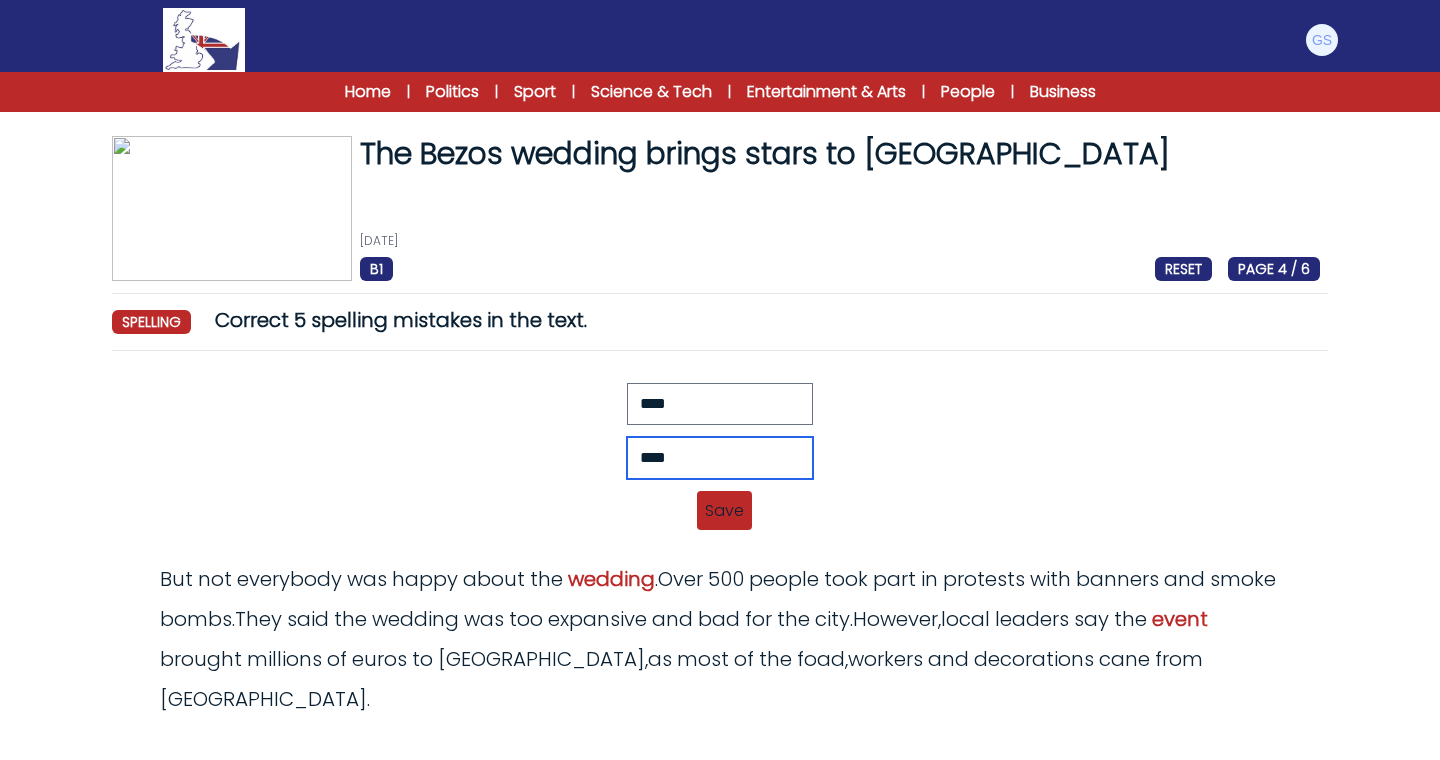 type on "****" 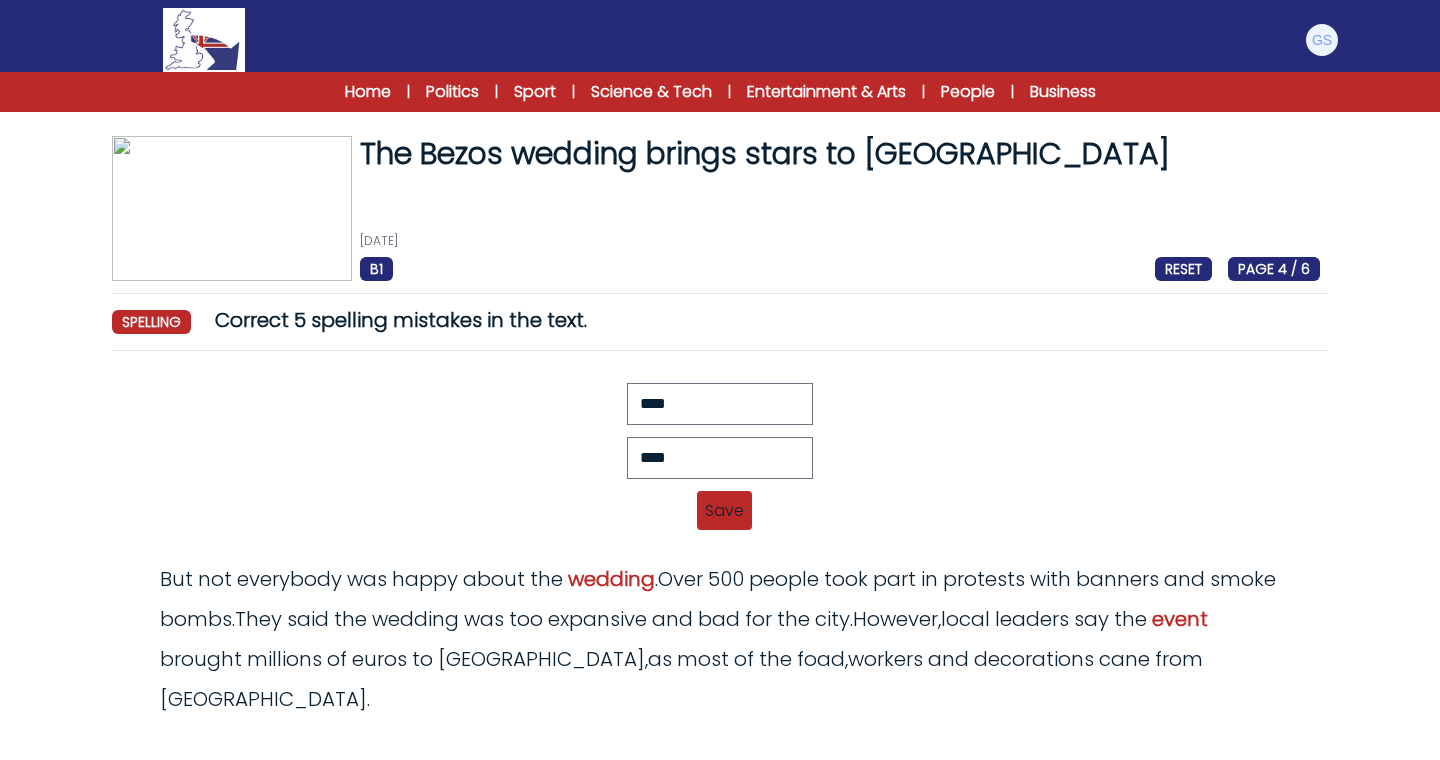 click on "Save" at bounding box center (724, 510) 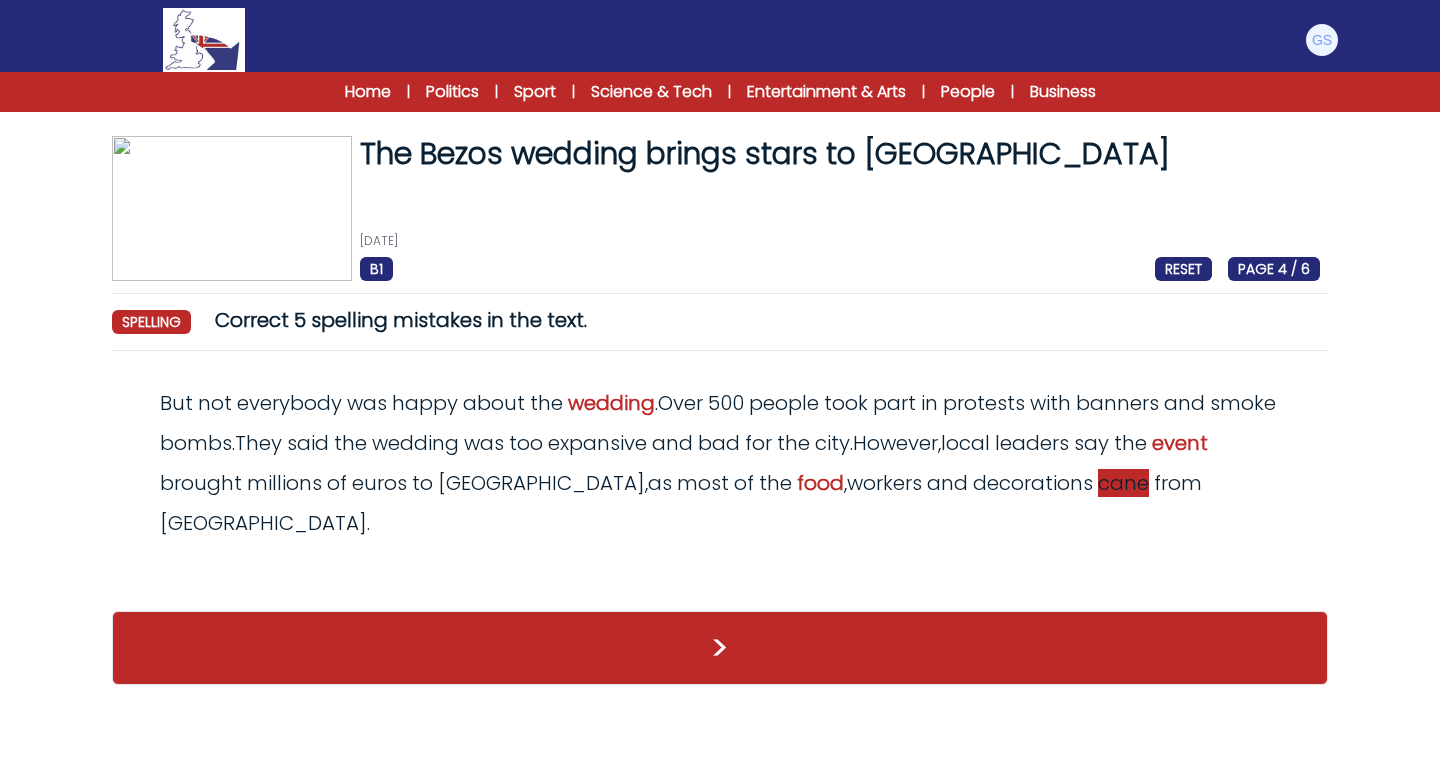 click on "cane" at bounding box center (1123, 483) 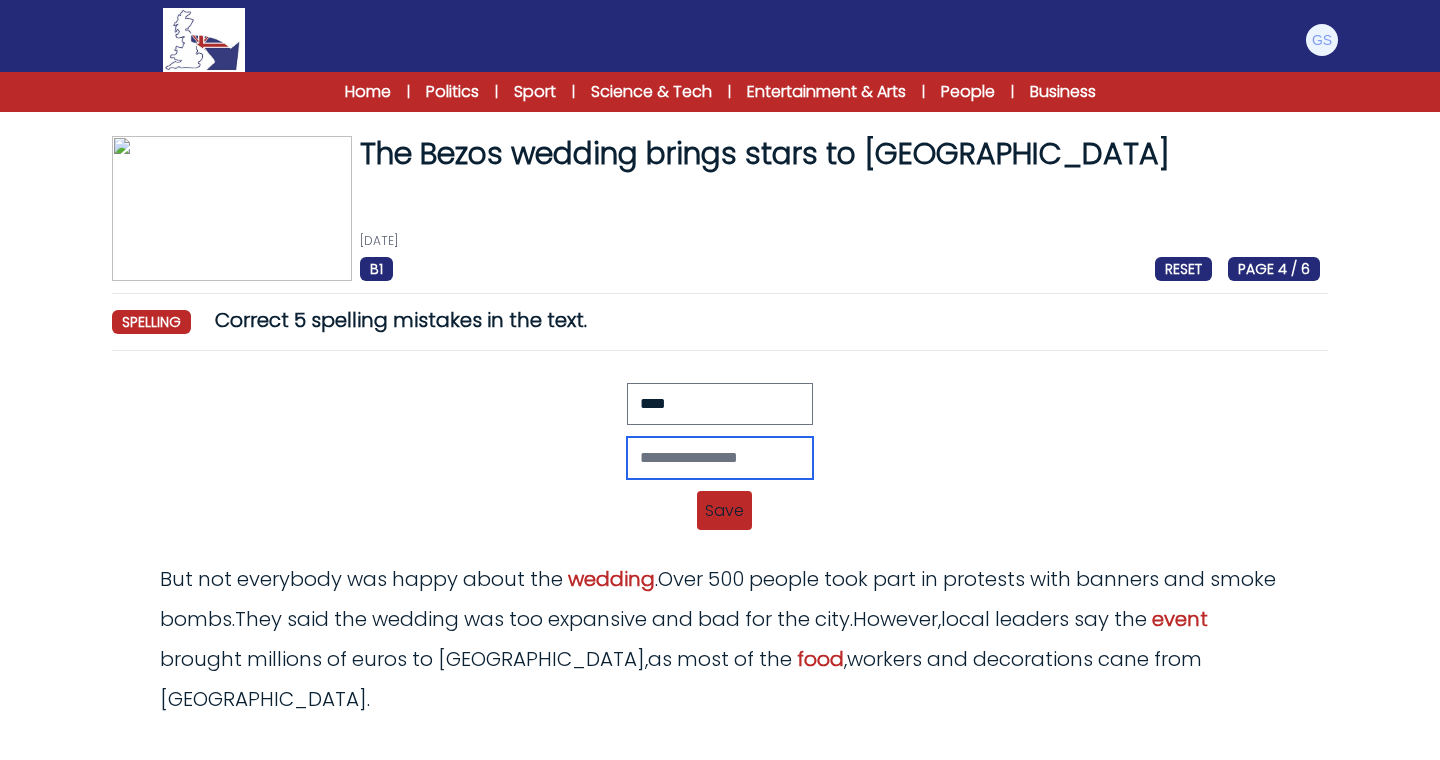click at bounding box center (720, 458) 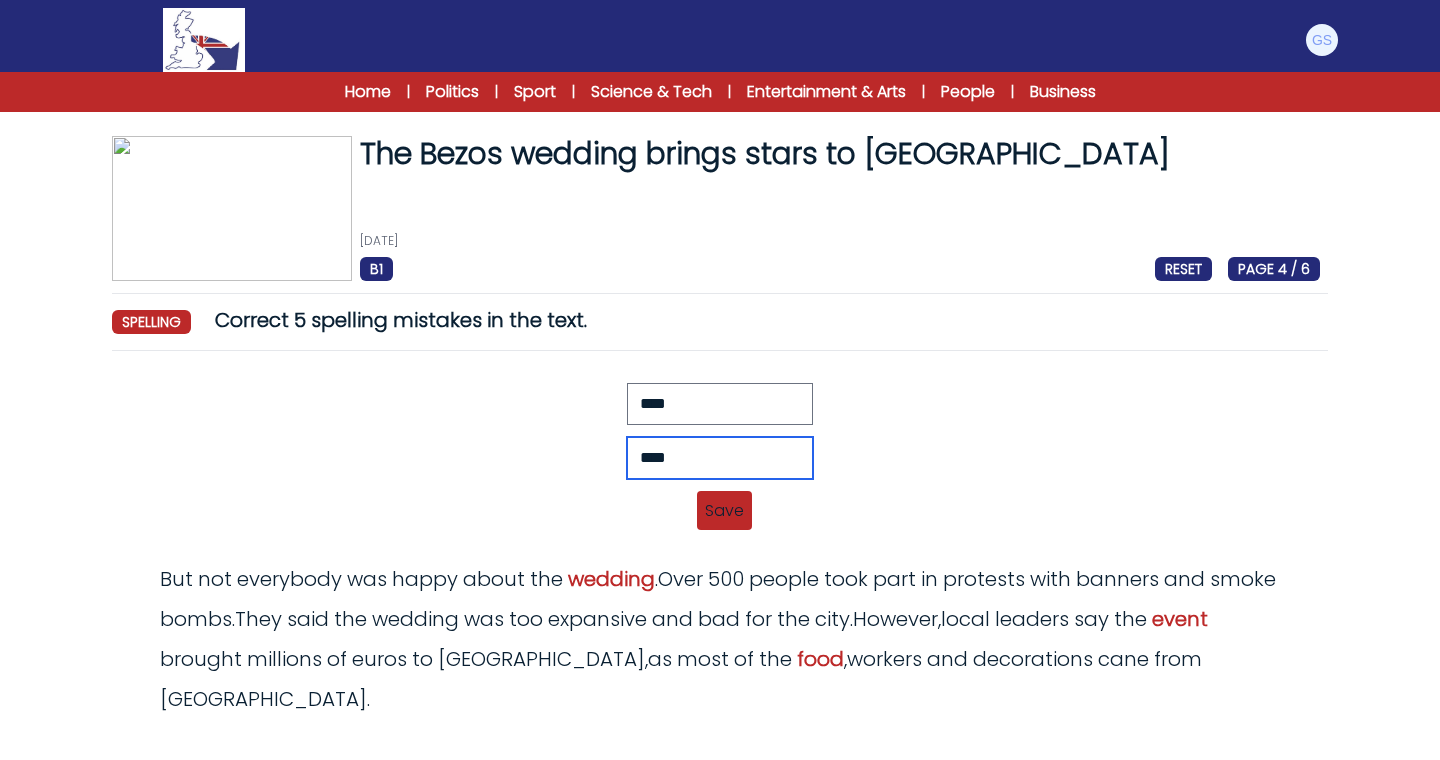 type on "****" 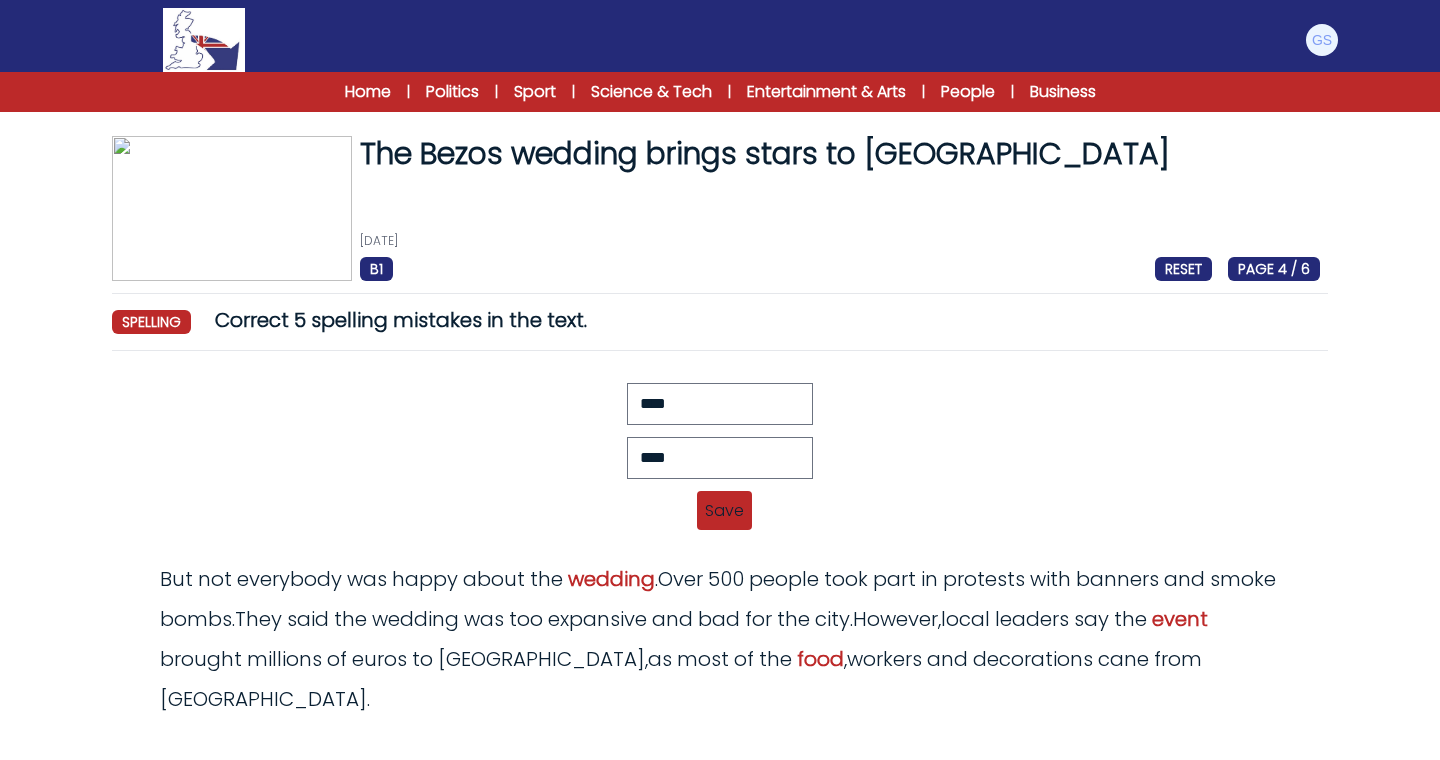 click on "Save" at bounding box center (724, 510) 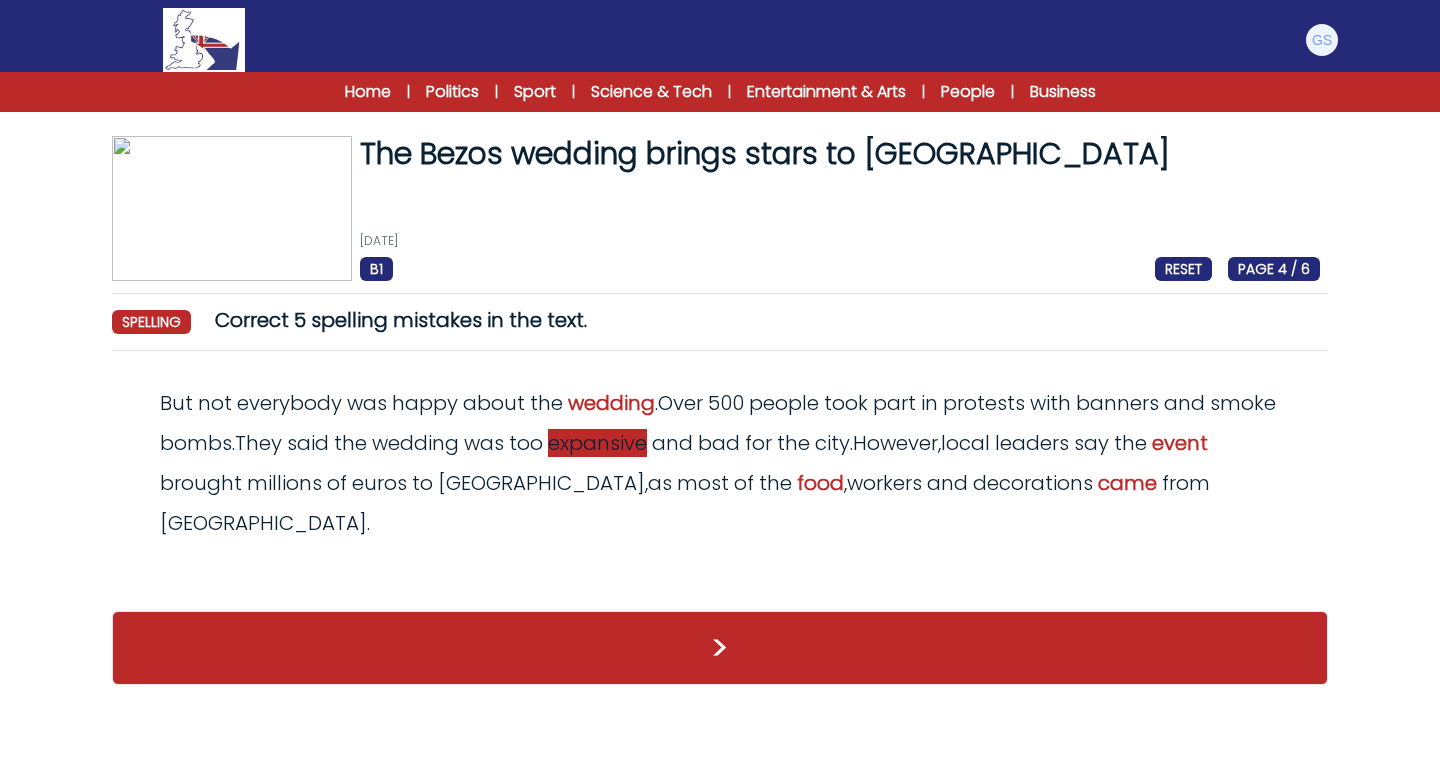 click on "expansive" at bounding box center [597, 443] 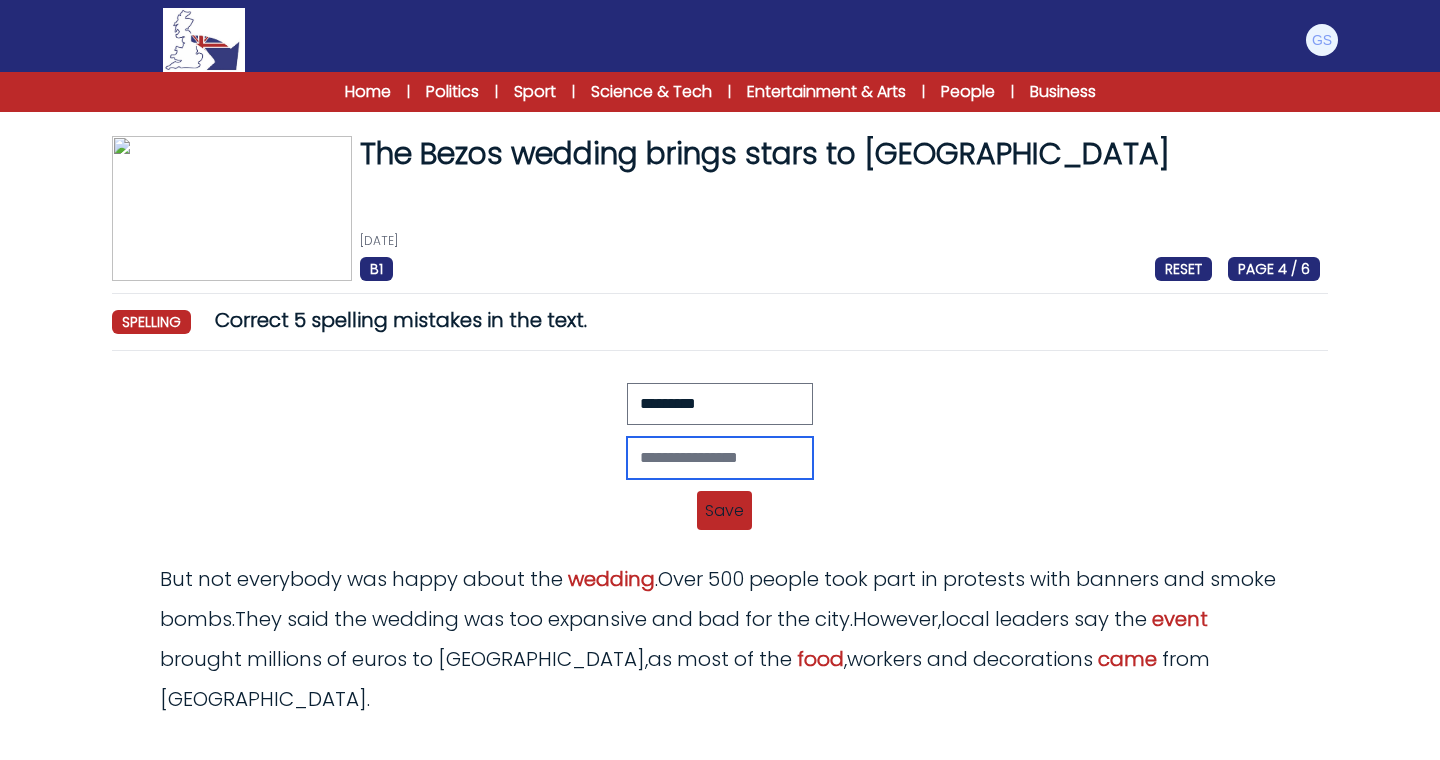 click at bounding box center [720, 458] 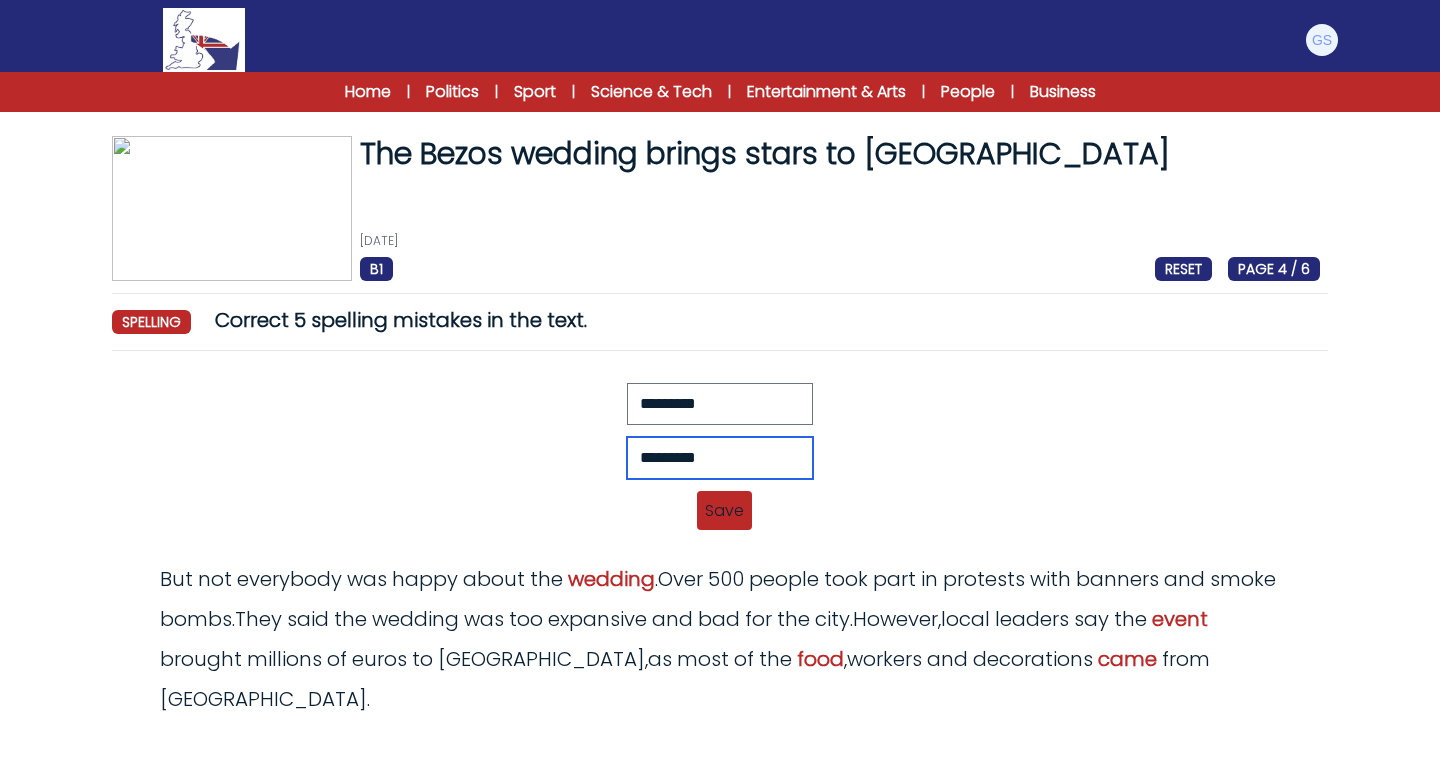 type on "*********" 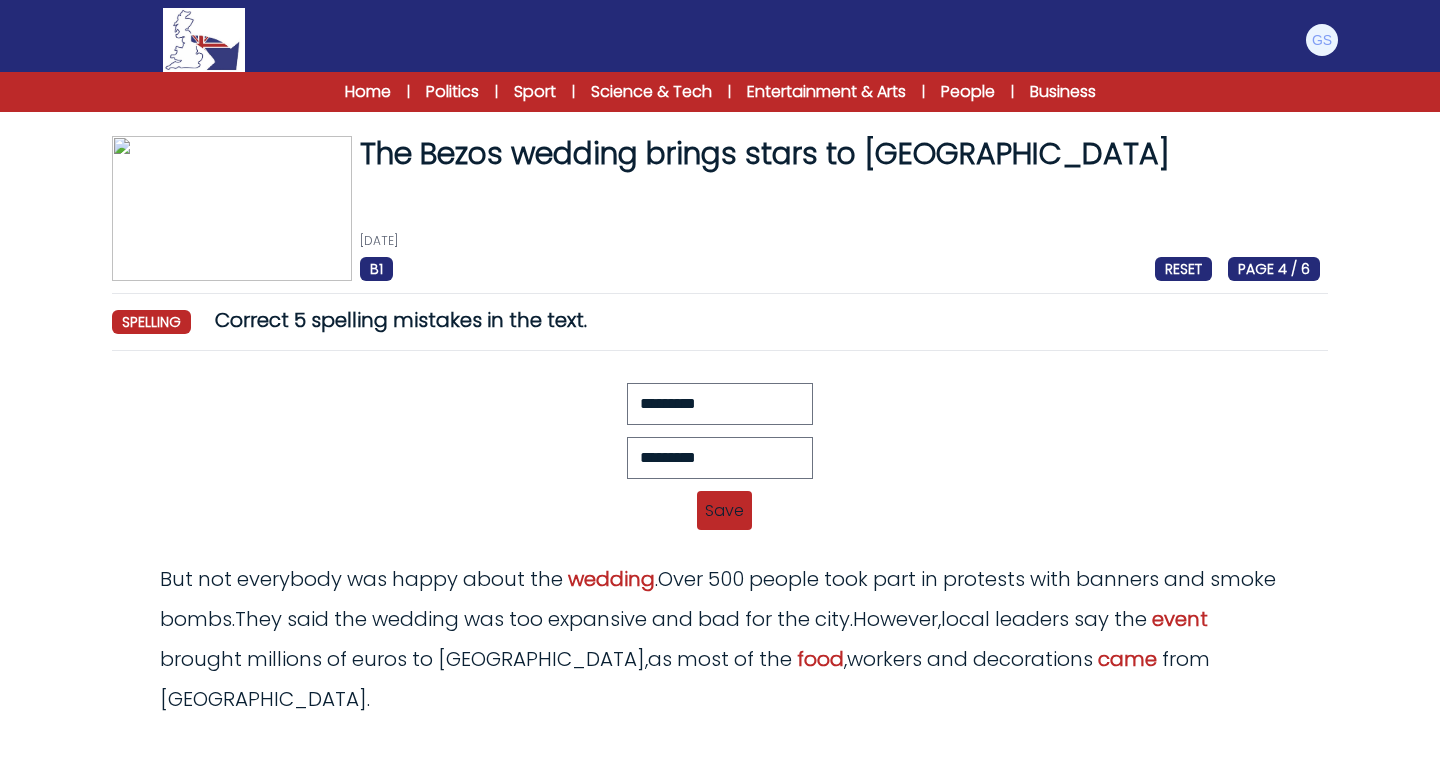 click on "Save" at bounding box center (724, 510) 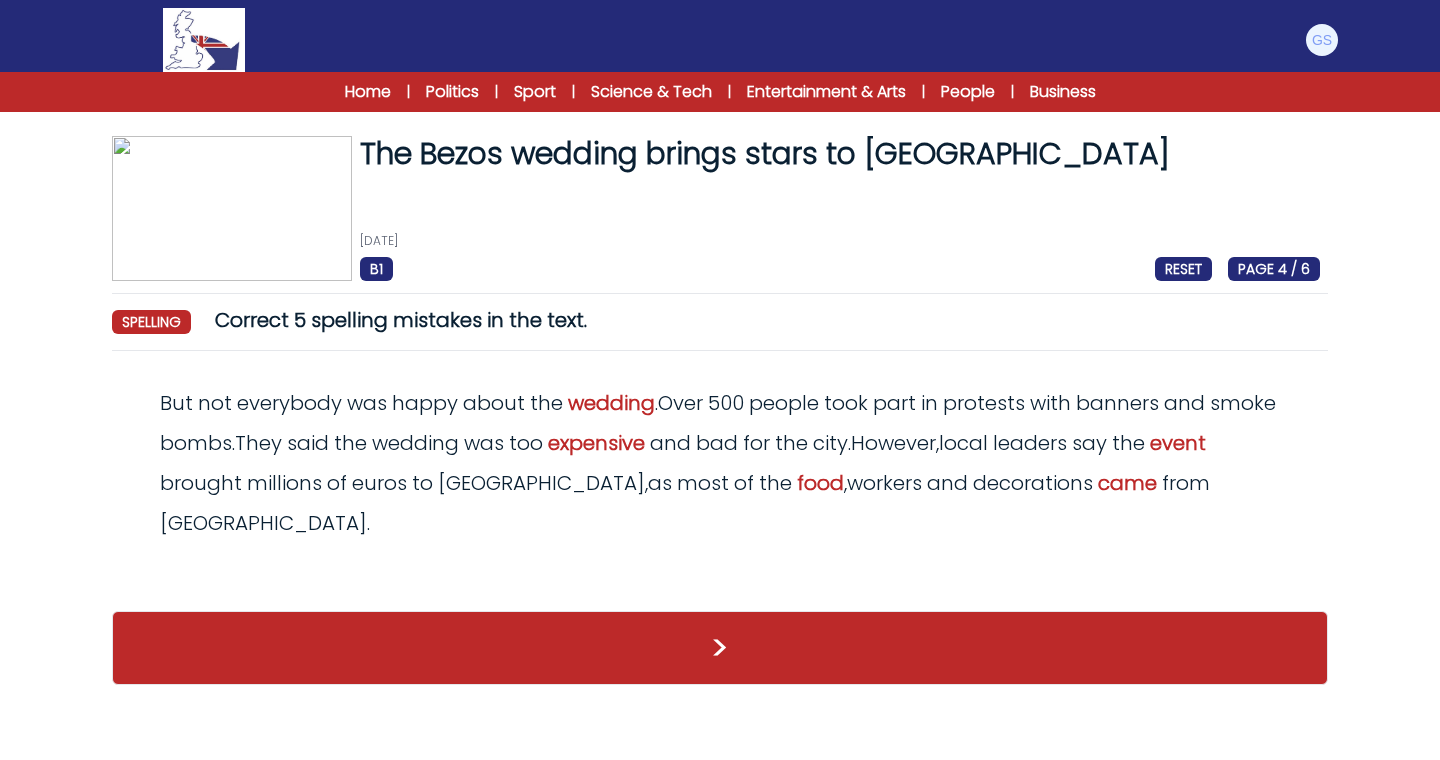 click on ">" at bounding box center (720, 648) 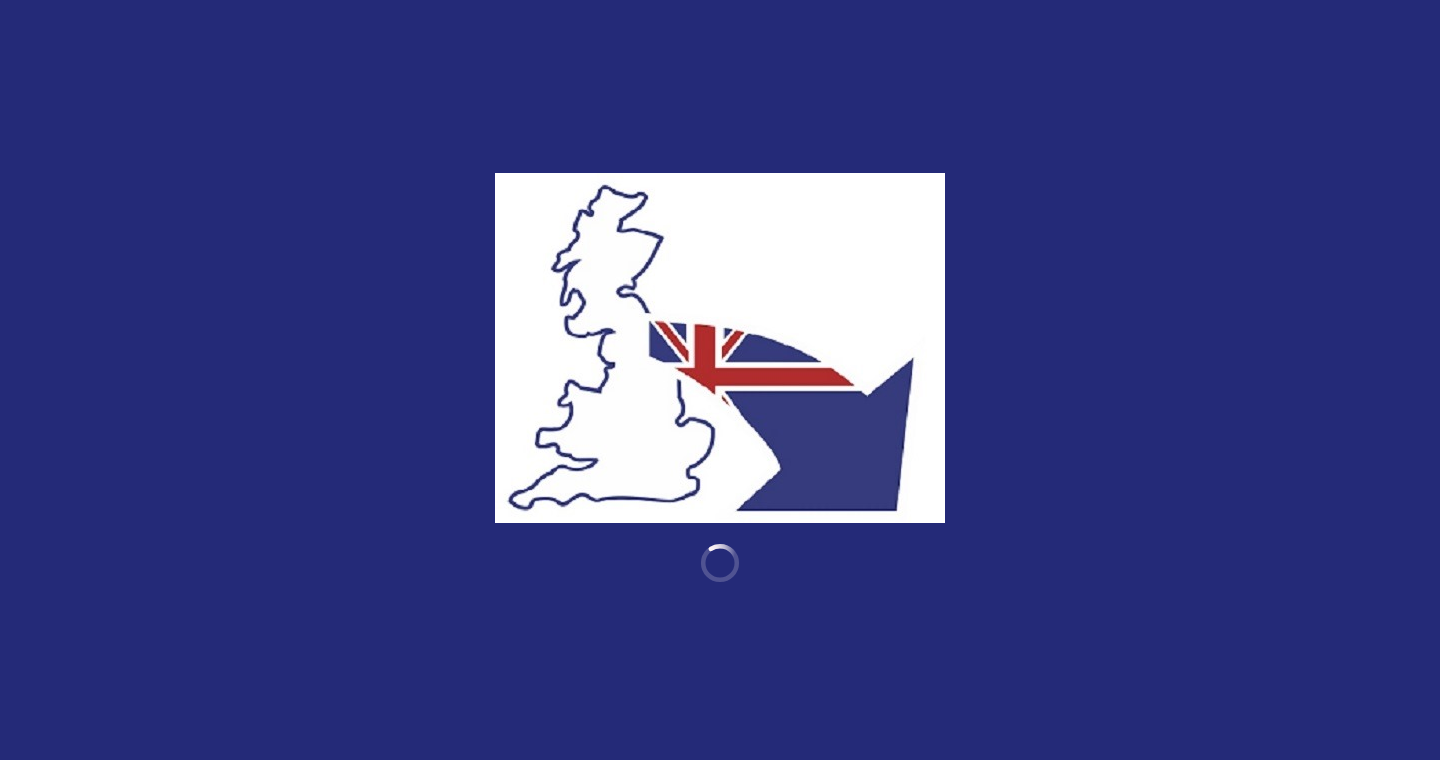 scroll, scrollTop: 0, scrollLeft: 0, axis: both 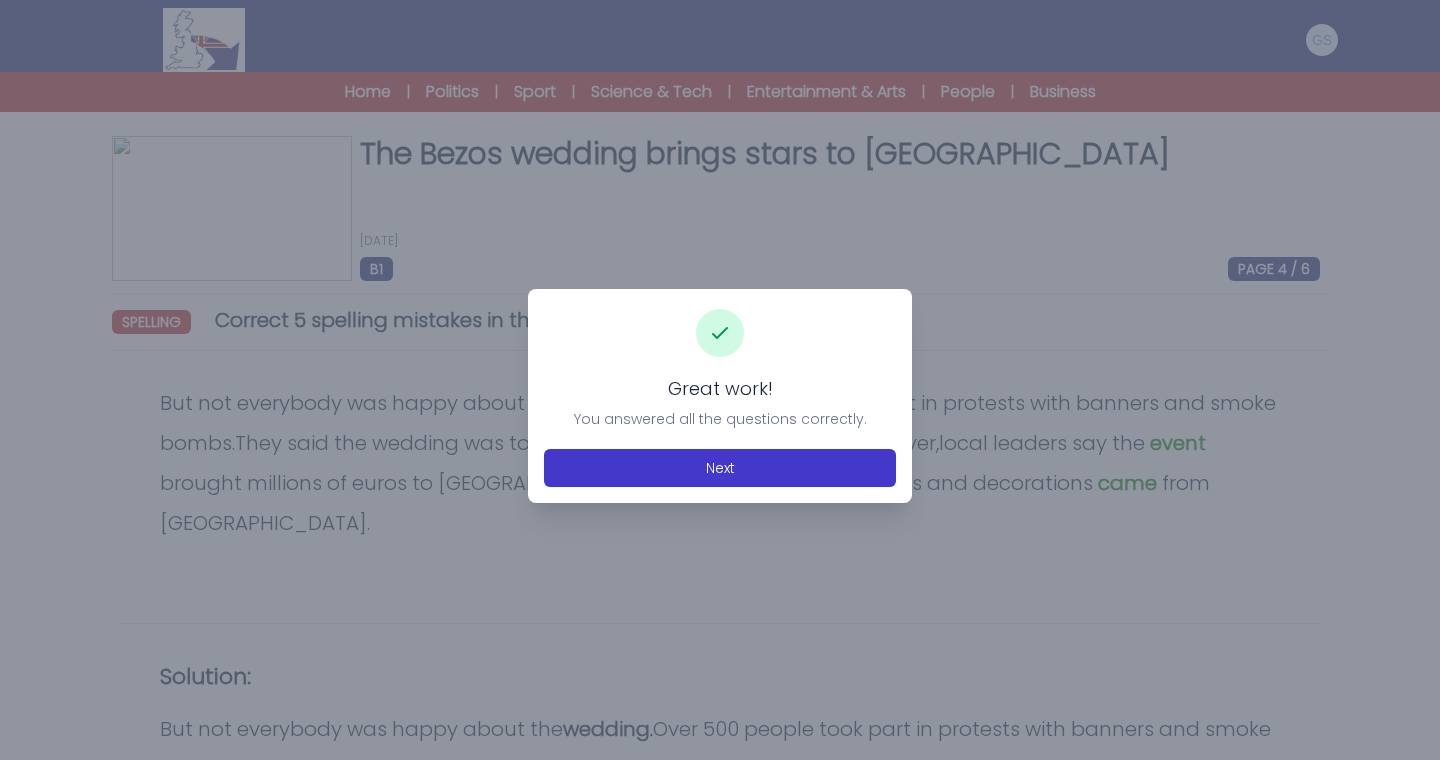 click on "Next" at bounding box center [720, 468] 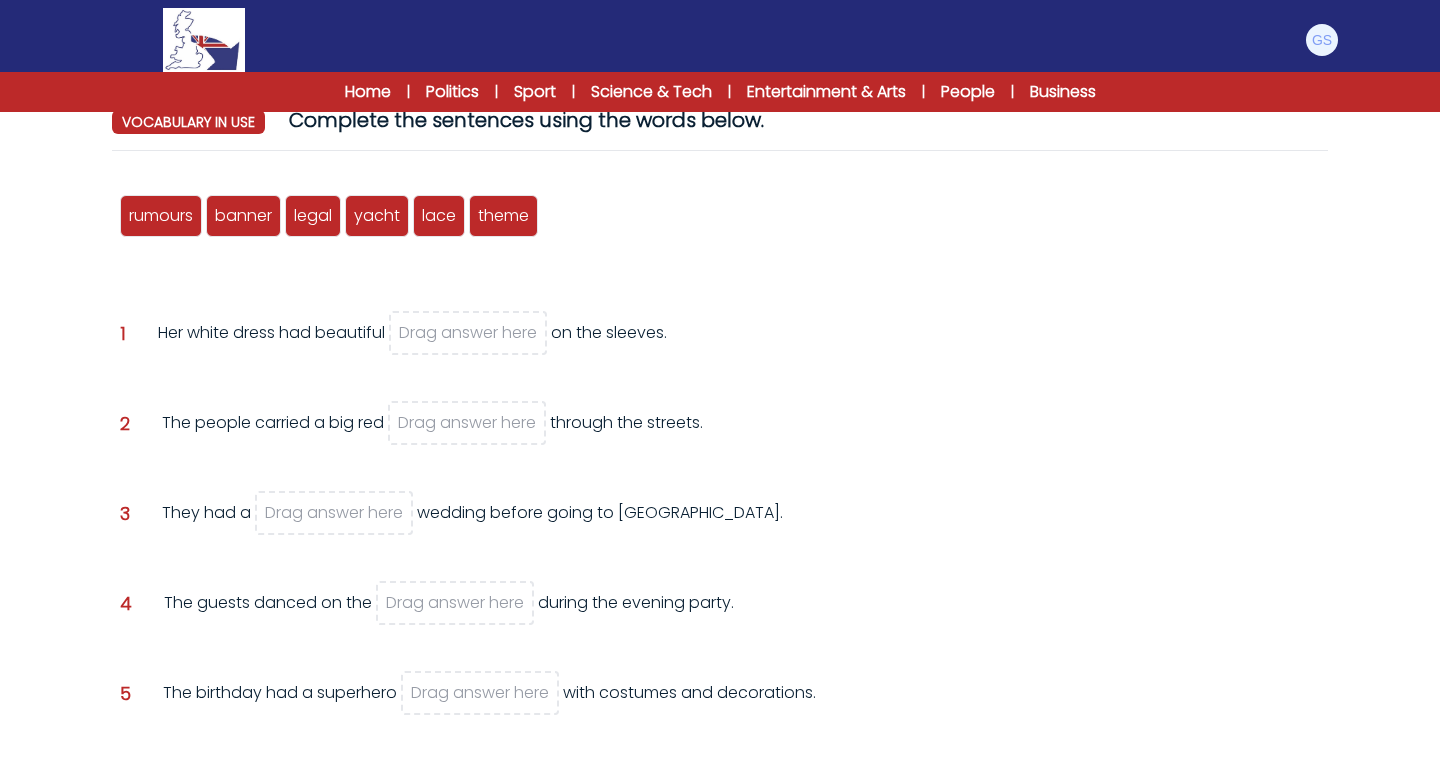scroll, scrollTop: 199, scrollLeft: 0, axis: vertical 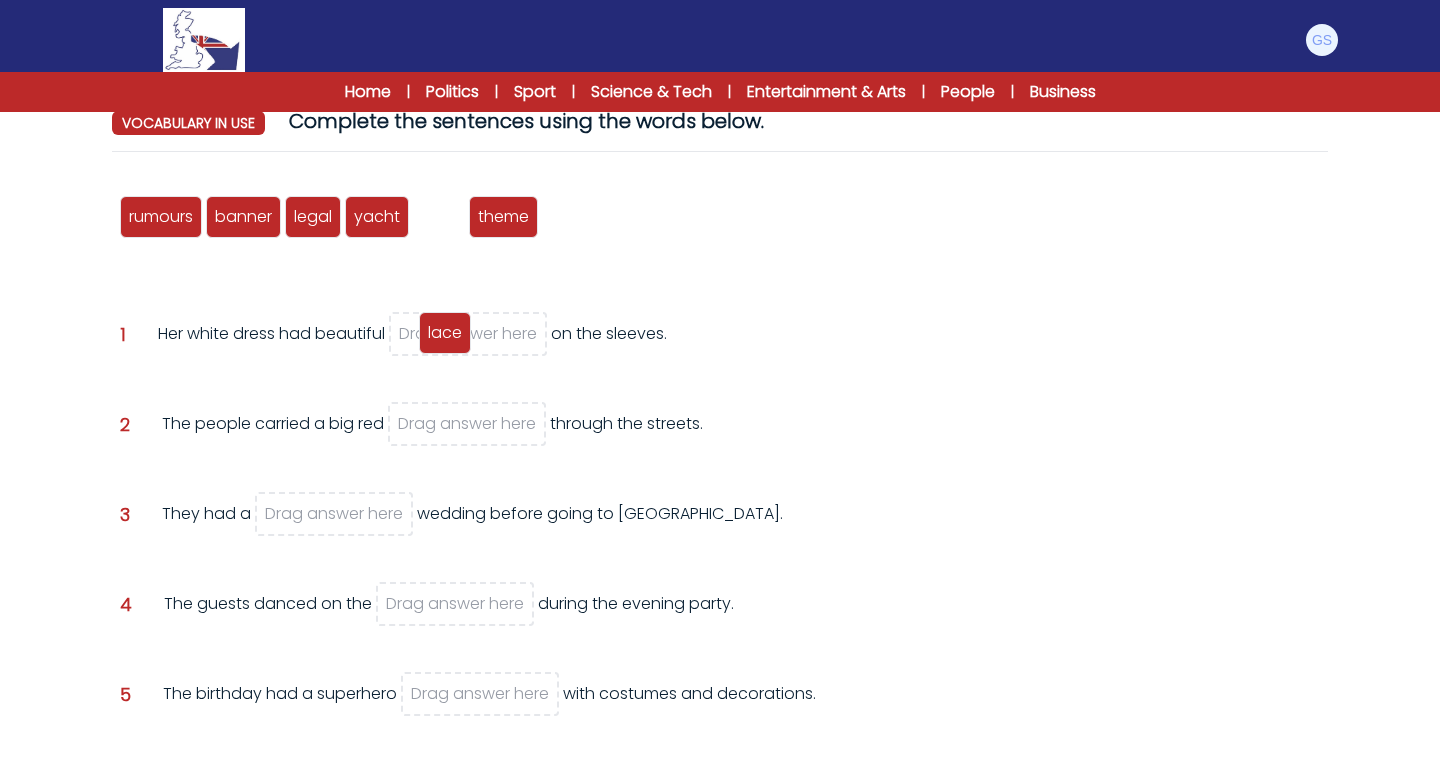 drag, startPoint x: 443, startPoint y: 216, endPoint x: 448, endPoint y: 332, distance: 116.10771 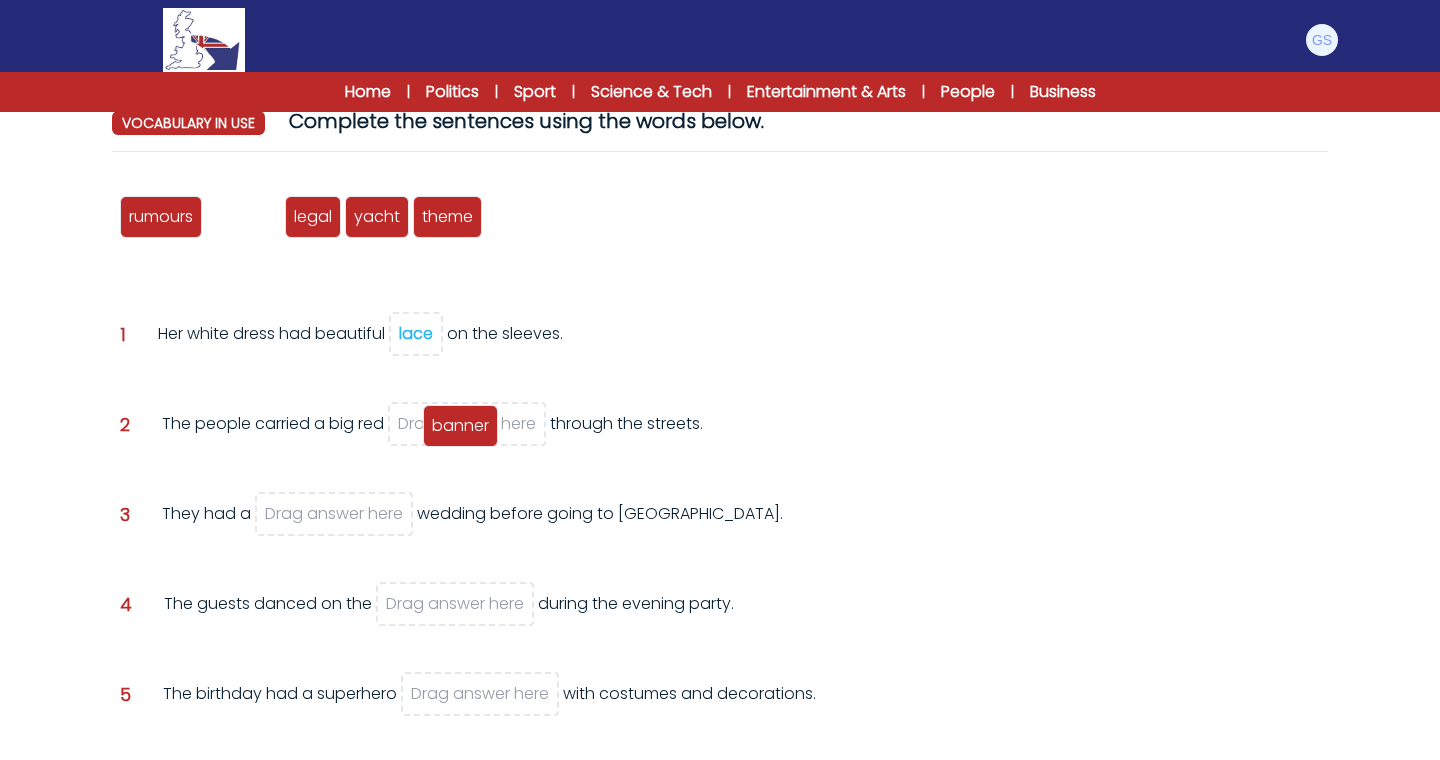 drag, startPoint x: 245, startPoint y: 219, endPoint x: 461, endPoint y: 428, distance: 300.56113 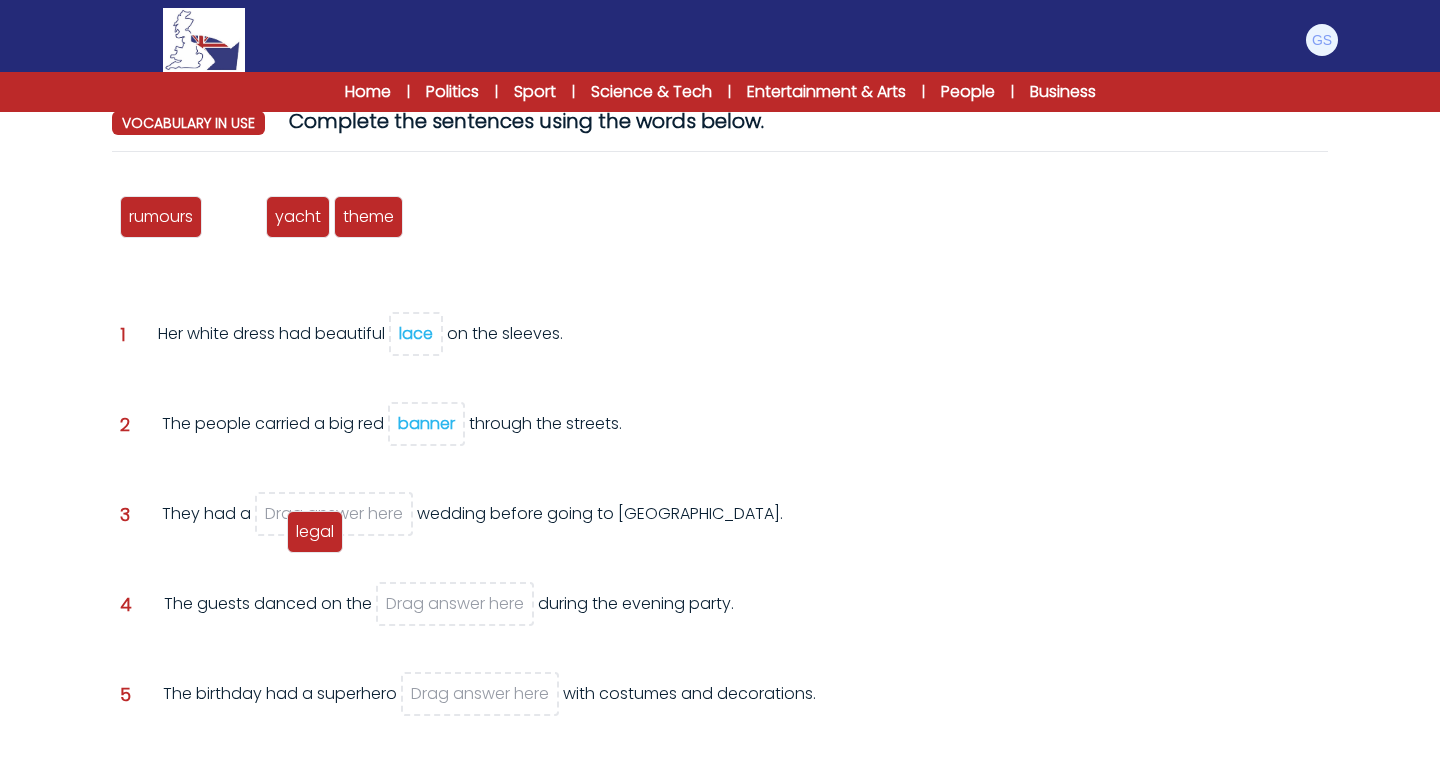 drag, startPoint x: 250, startPoint y: 217, endPoint x: 331, endPoint y: 530, distance: 323.311 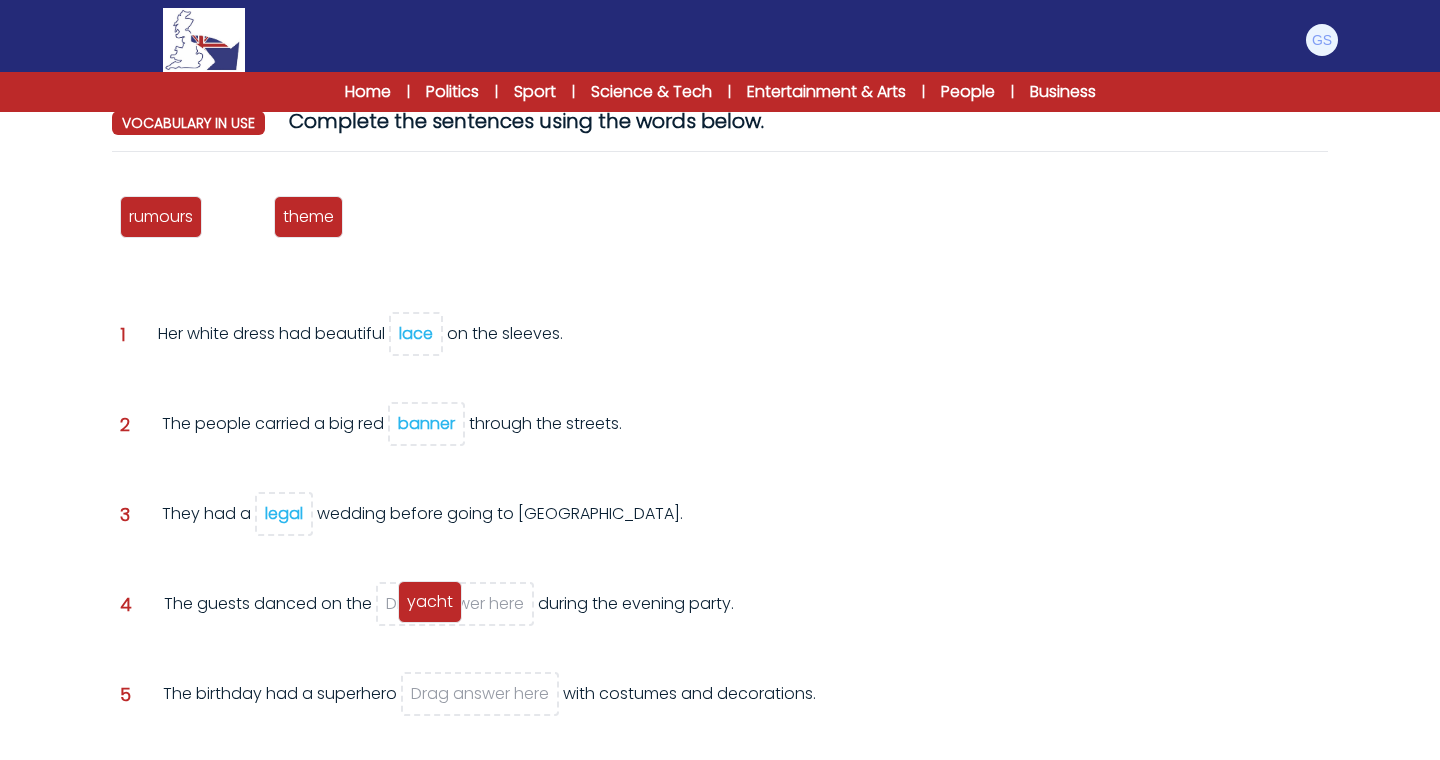 drag, startPoint x: 241, startPoint y: 225, endPoint x: 437, endPoint y: 612, distance: 433.80295 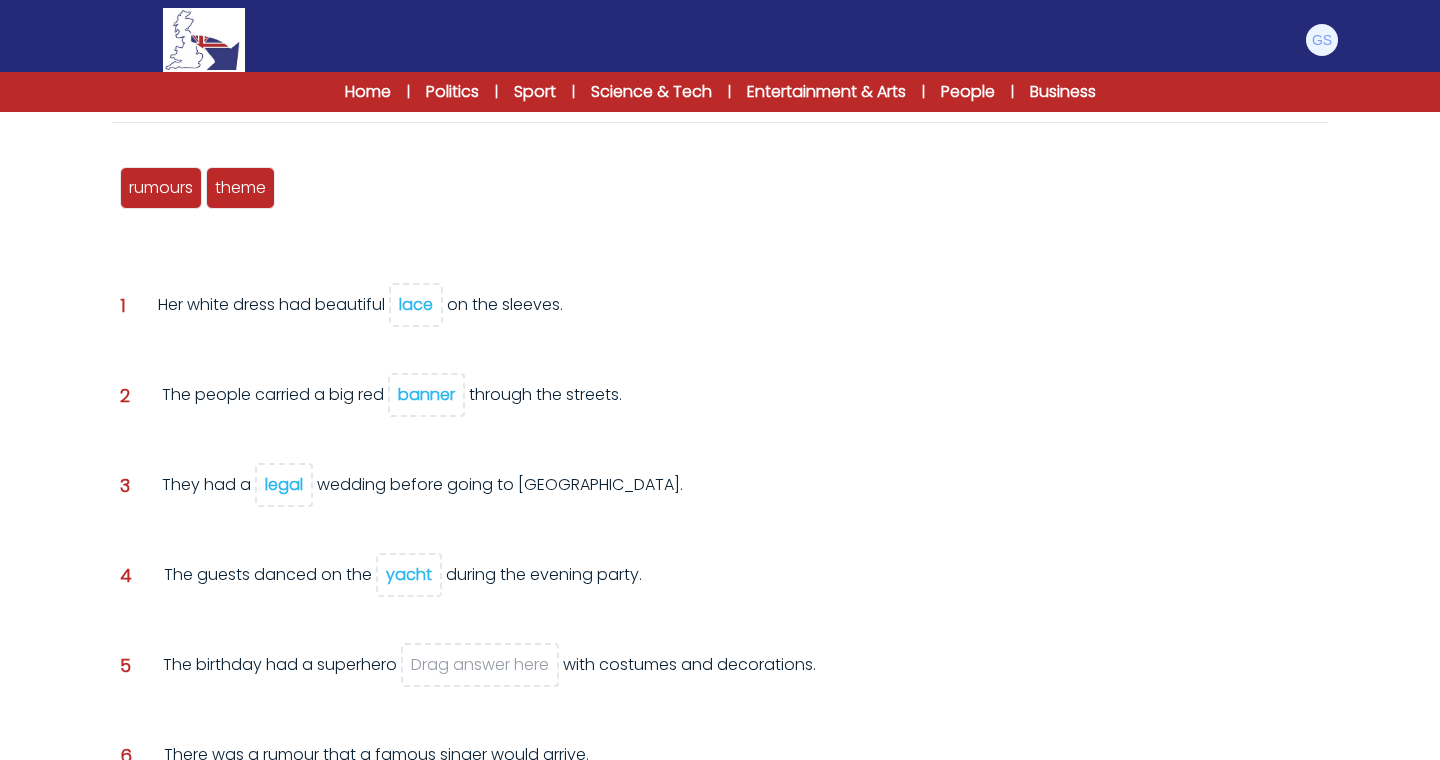 scroll, scrollTop: 230, scrollLeft: 0, axis: vertical 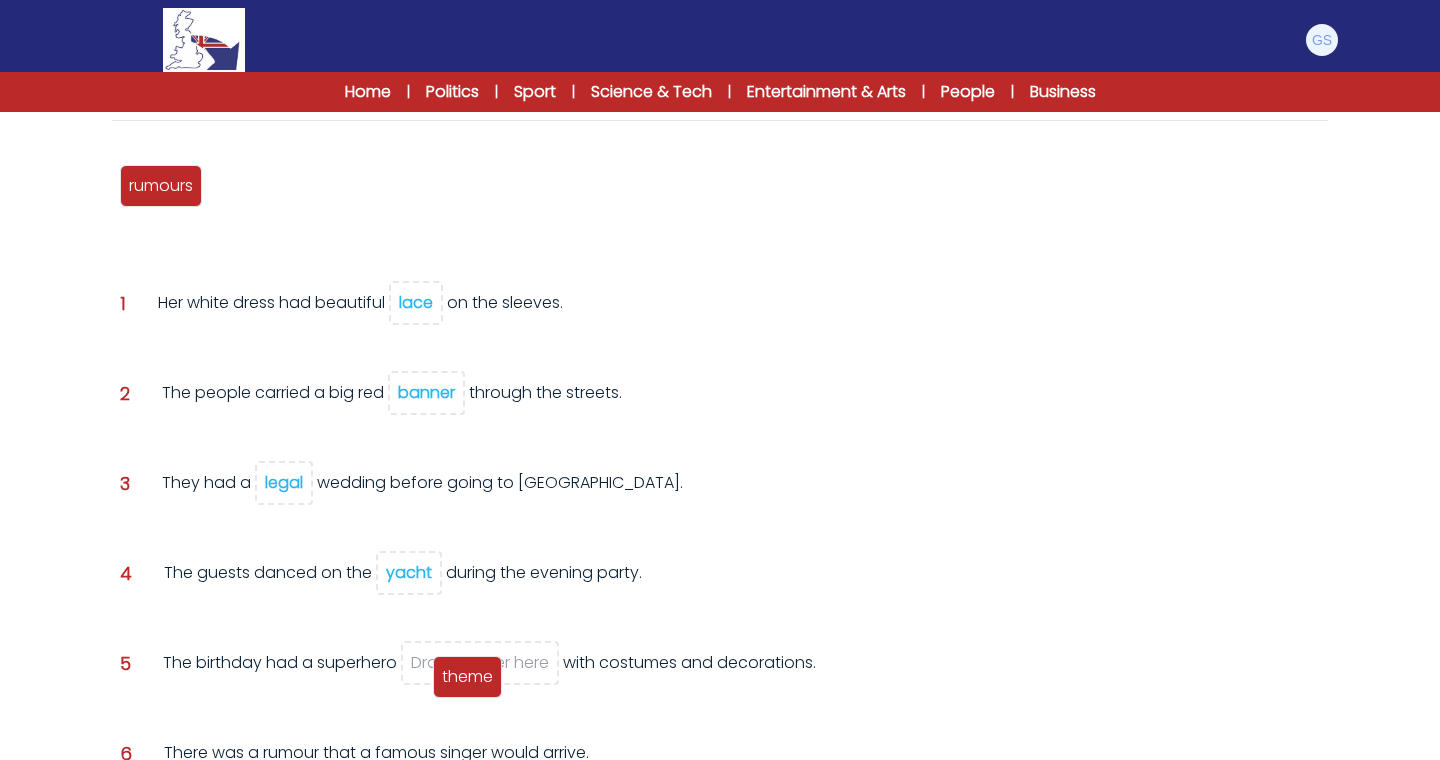 drag, startPoint x: 240, startPoint y: 189, endPoint x: 465, endPoint y: 679, distance: 539.1892 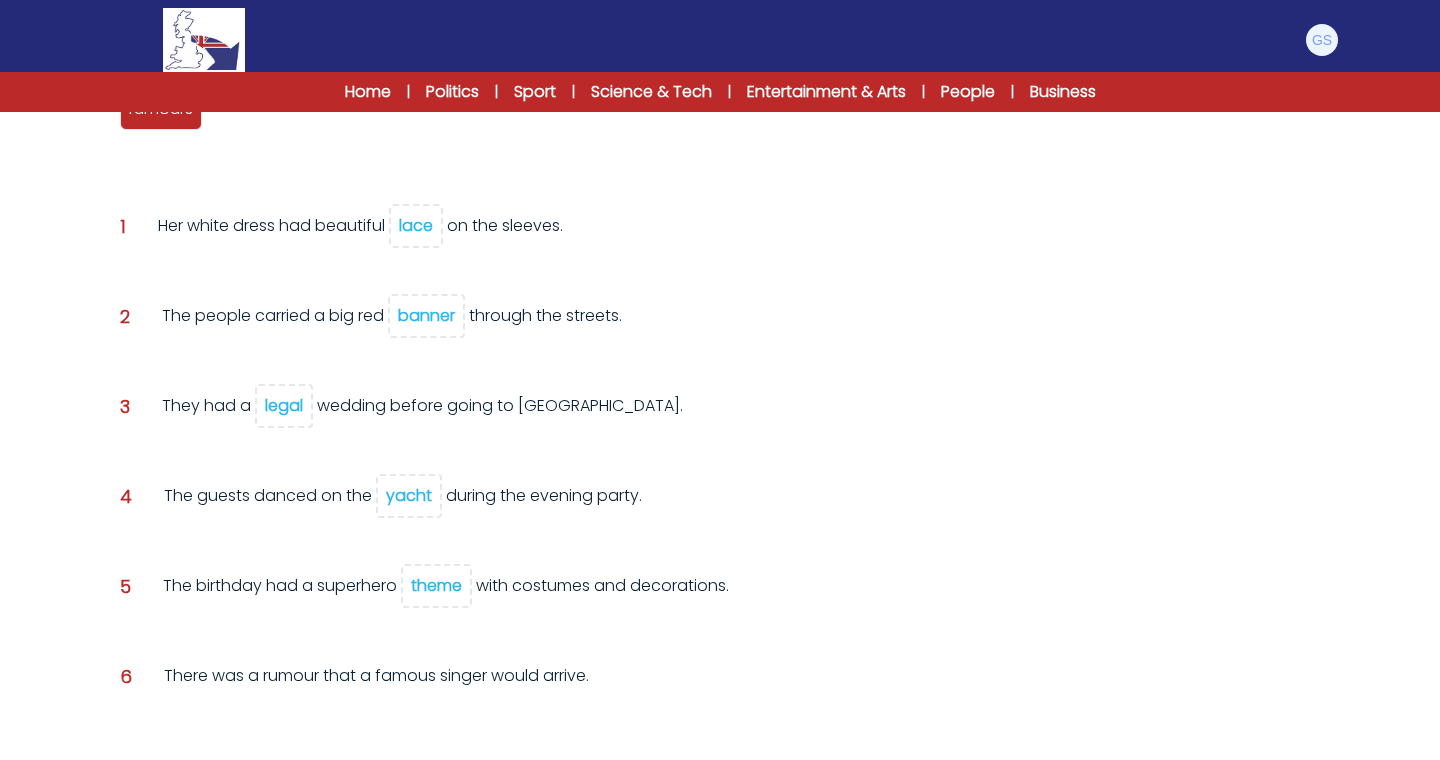 scroll, scrollTop: 284, scrollLeft: 0, axis: vertical 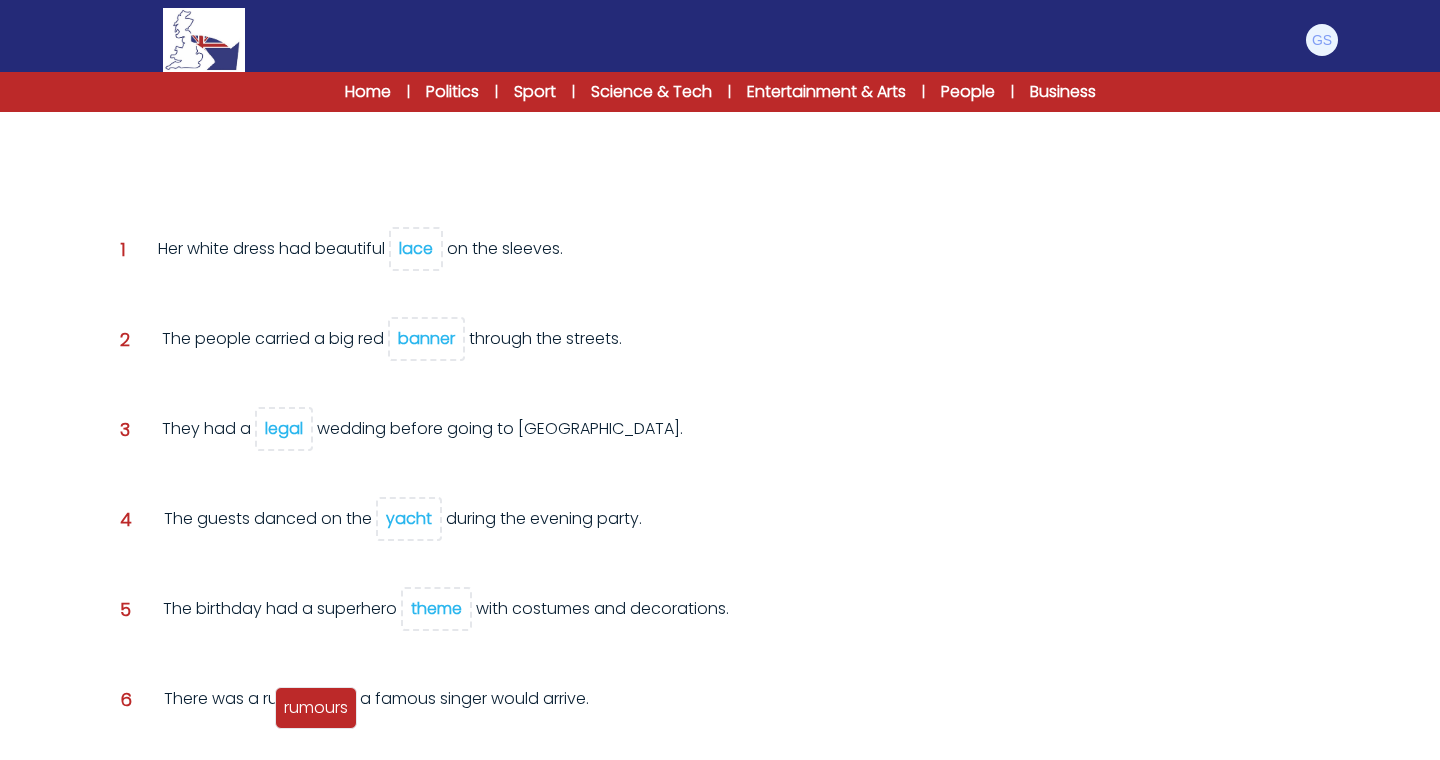 drag, startPoint x: 153, startPoint y: 133, endPoint x: 306, endPoint y: 708, distance: 595.00757 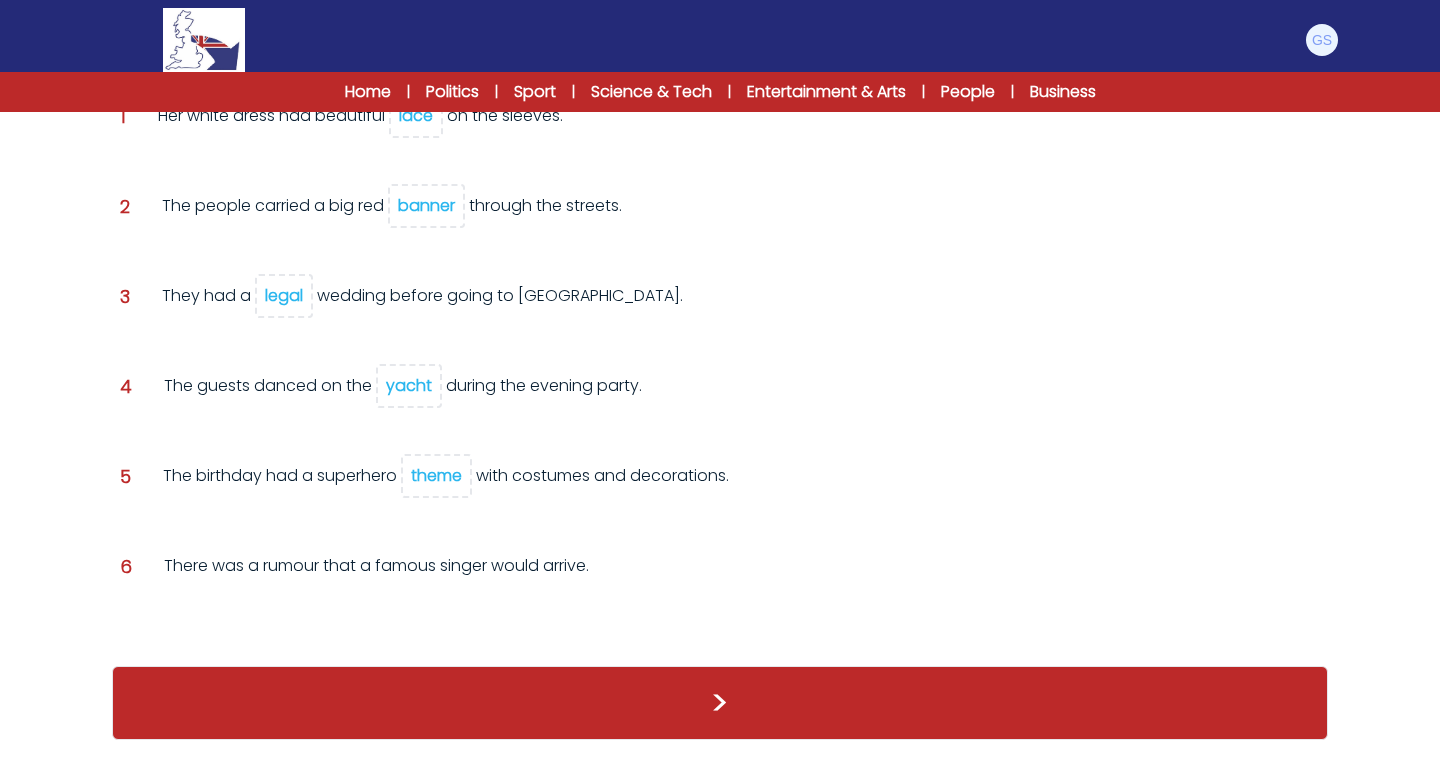 scroll, scrollTop: 417, scrollLeft: 0, axis: vertical 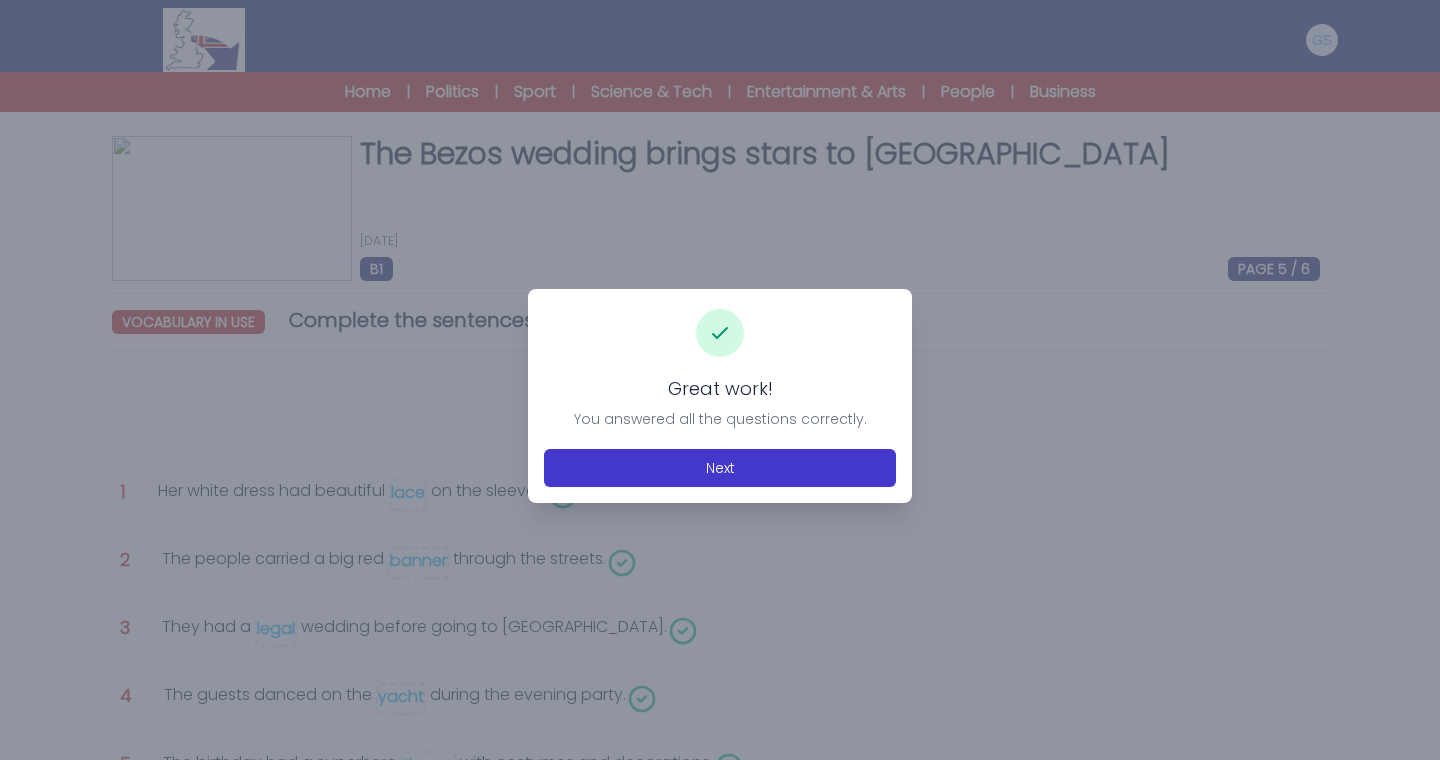 click on "Next" at bounding box center [720, 468] 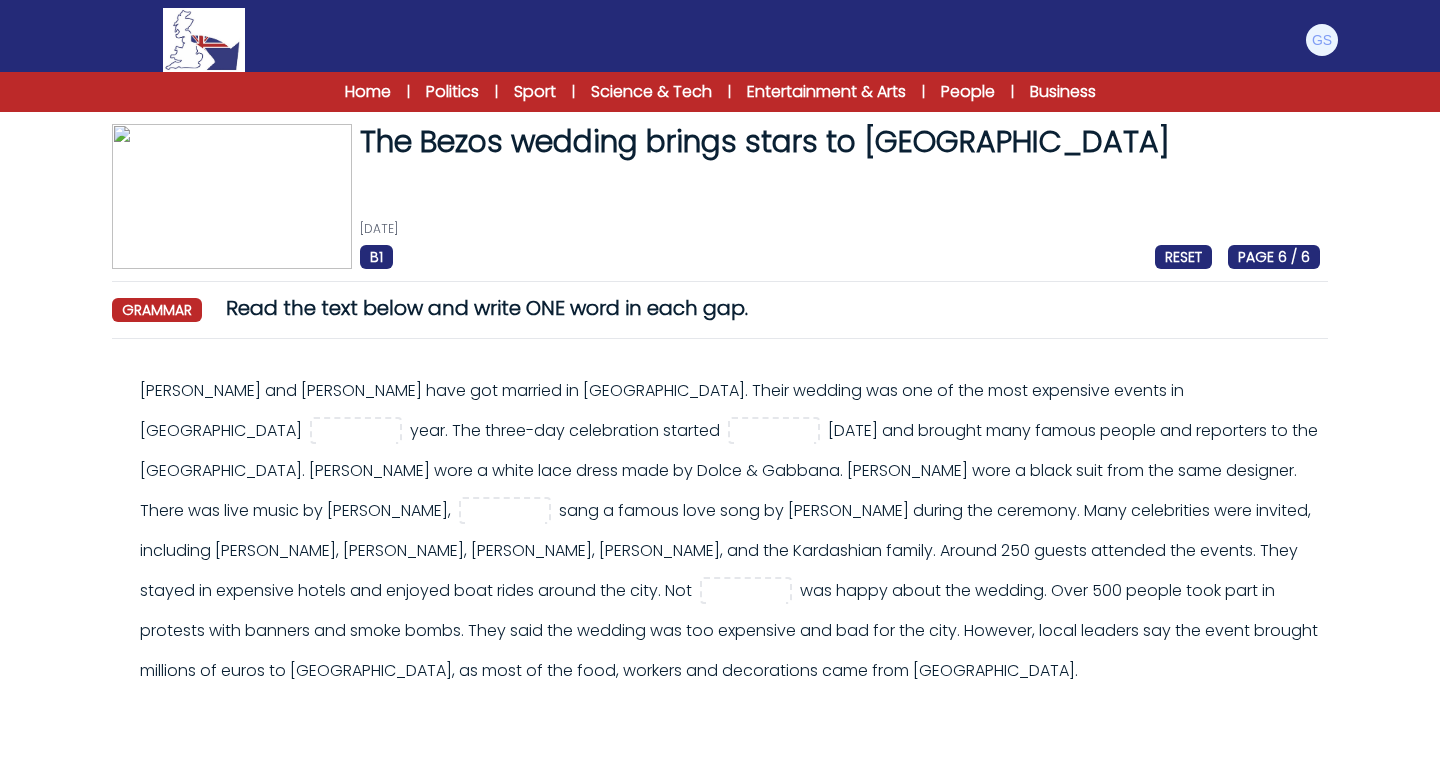 scroll, scrollTop: 11, scrollLeft: 0, axis: vertical 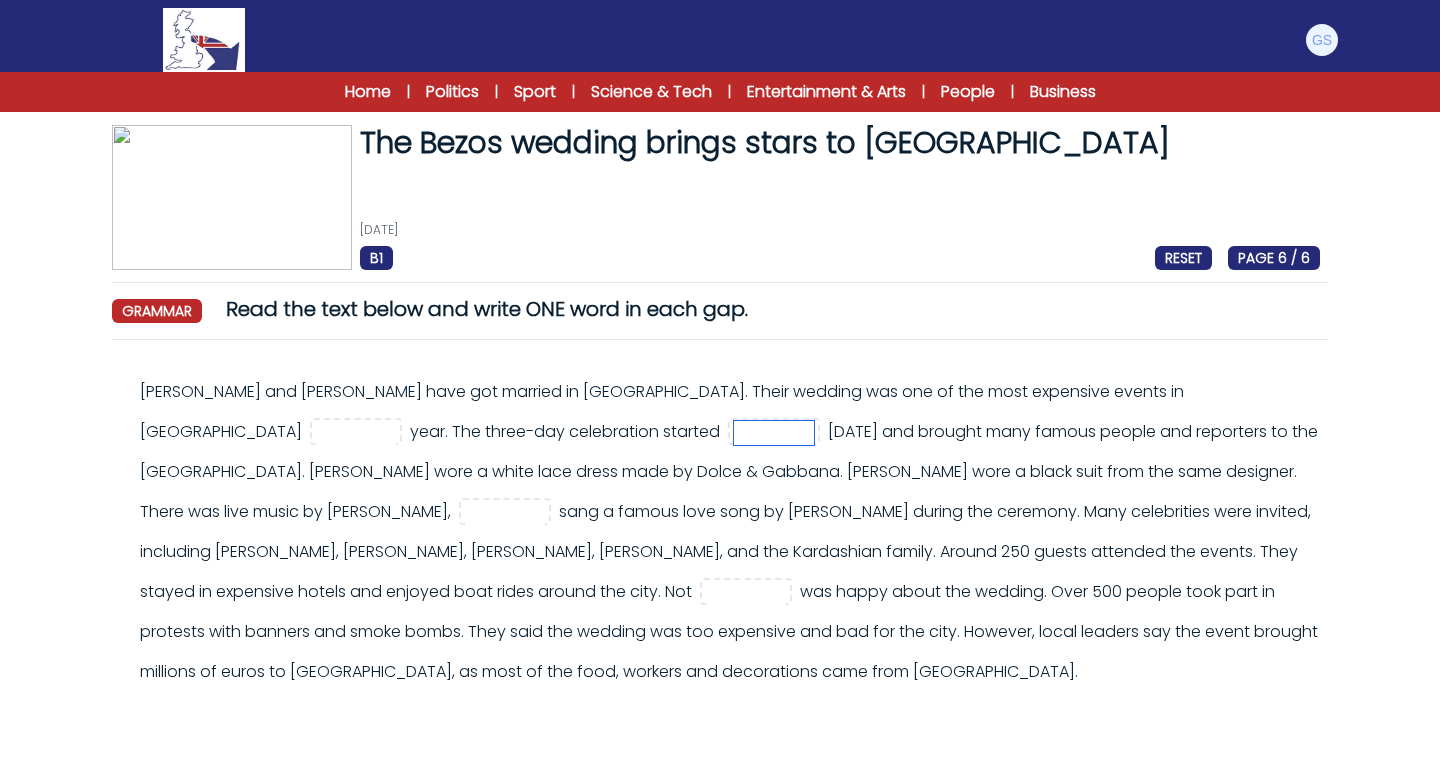 click at bounding box center (774, 433) 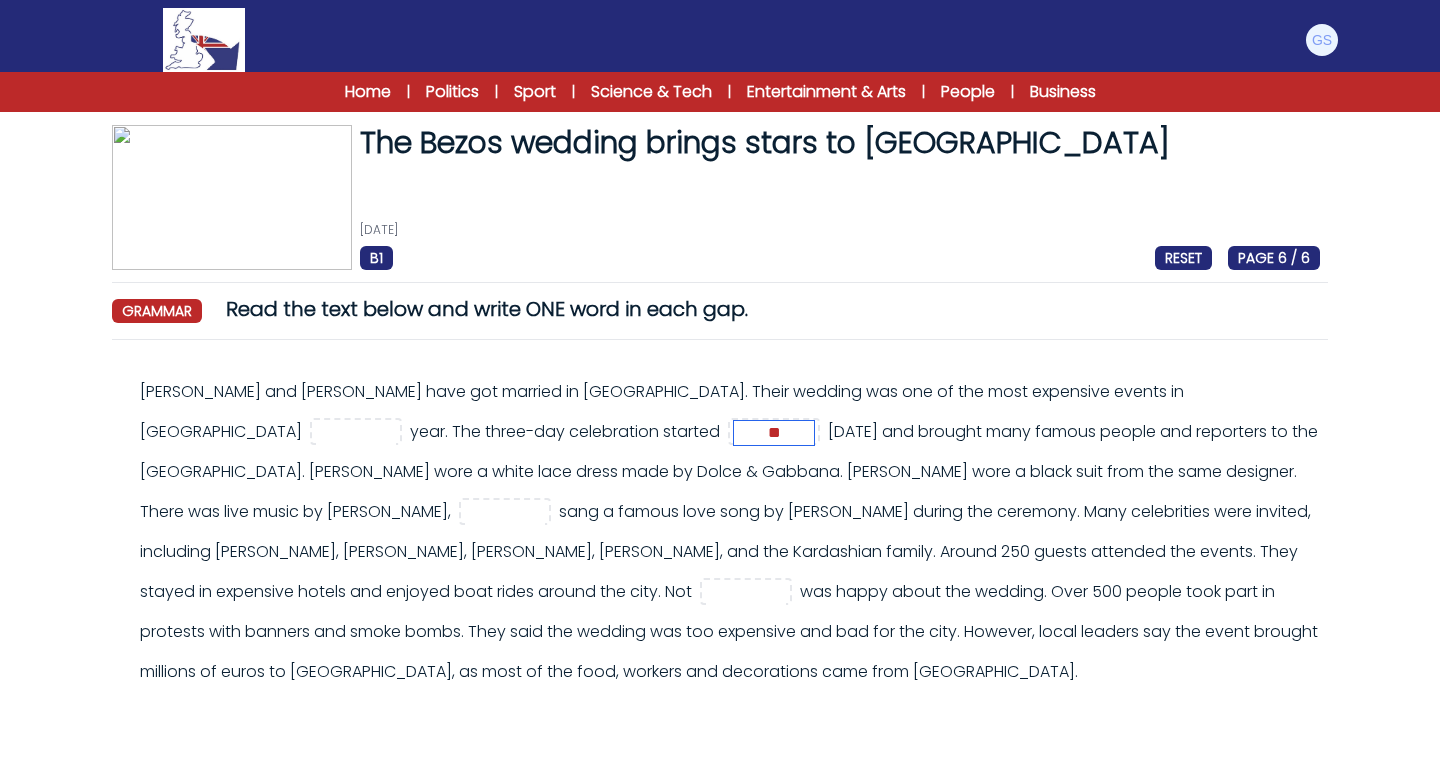 type on "**" 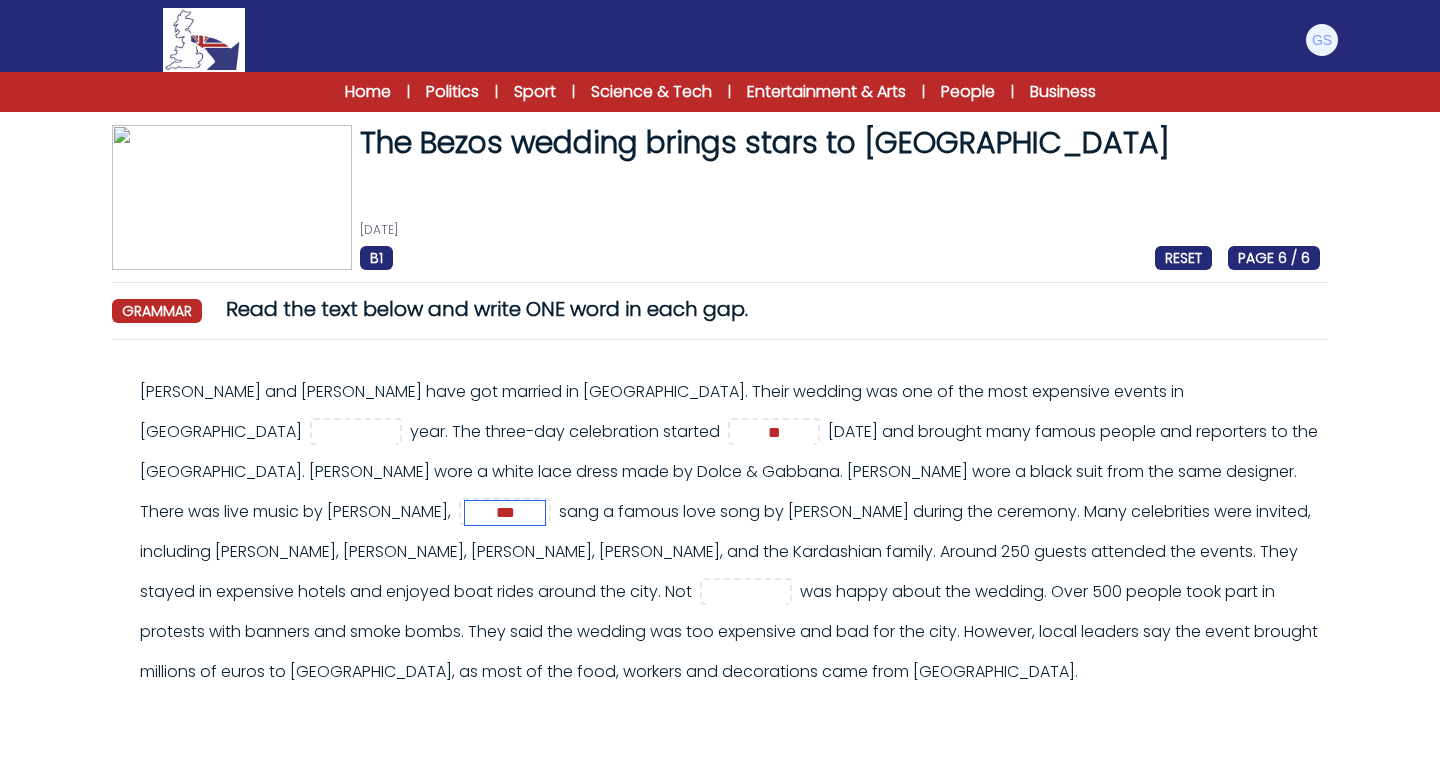 type on "***" 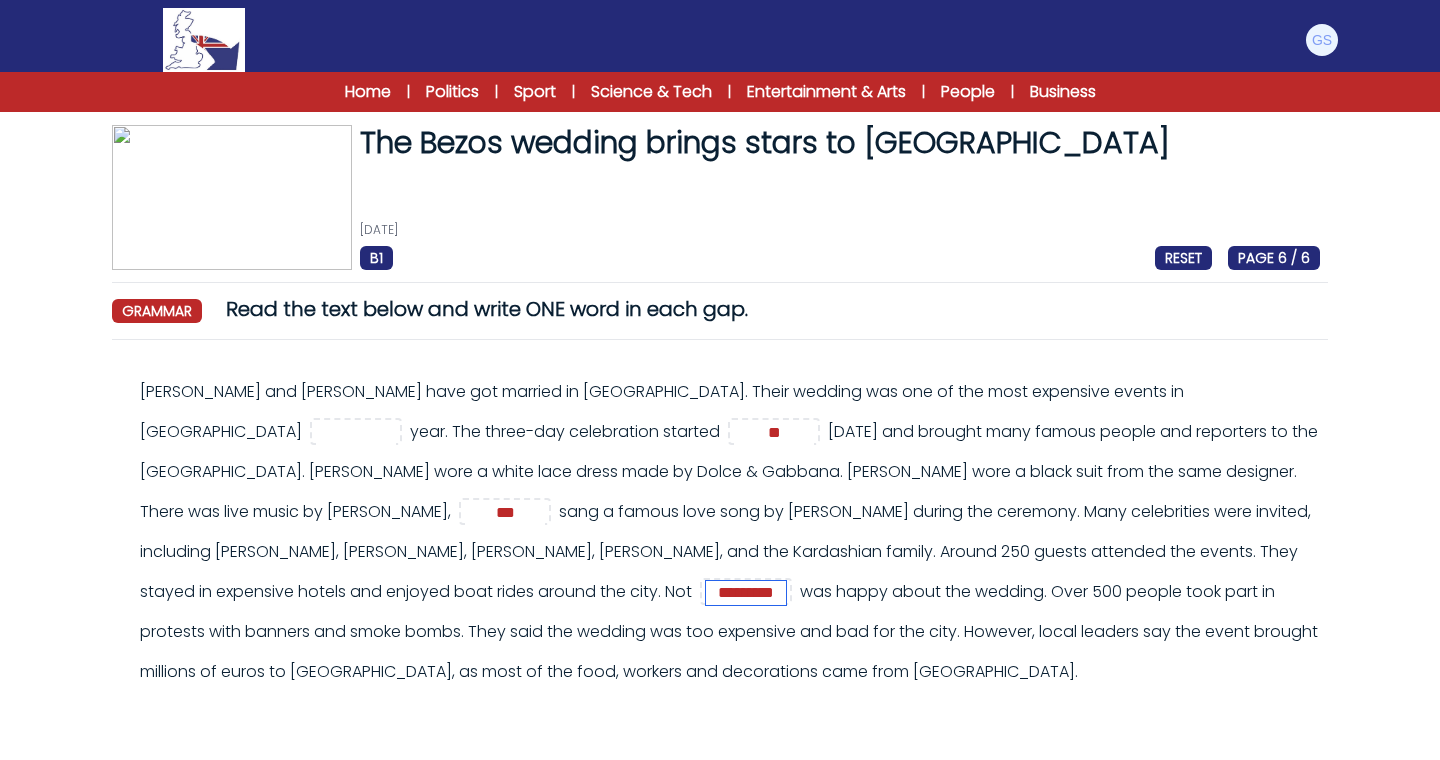 type on "*********" 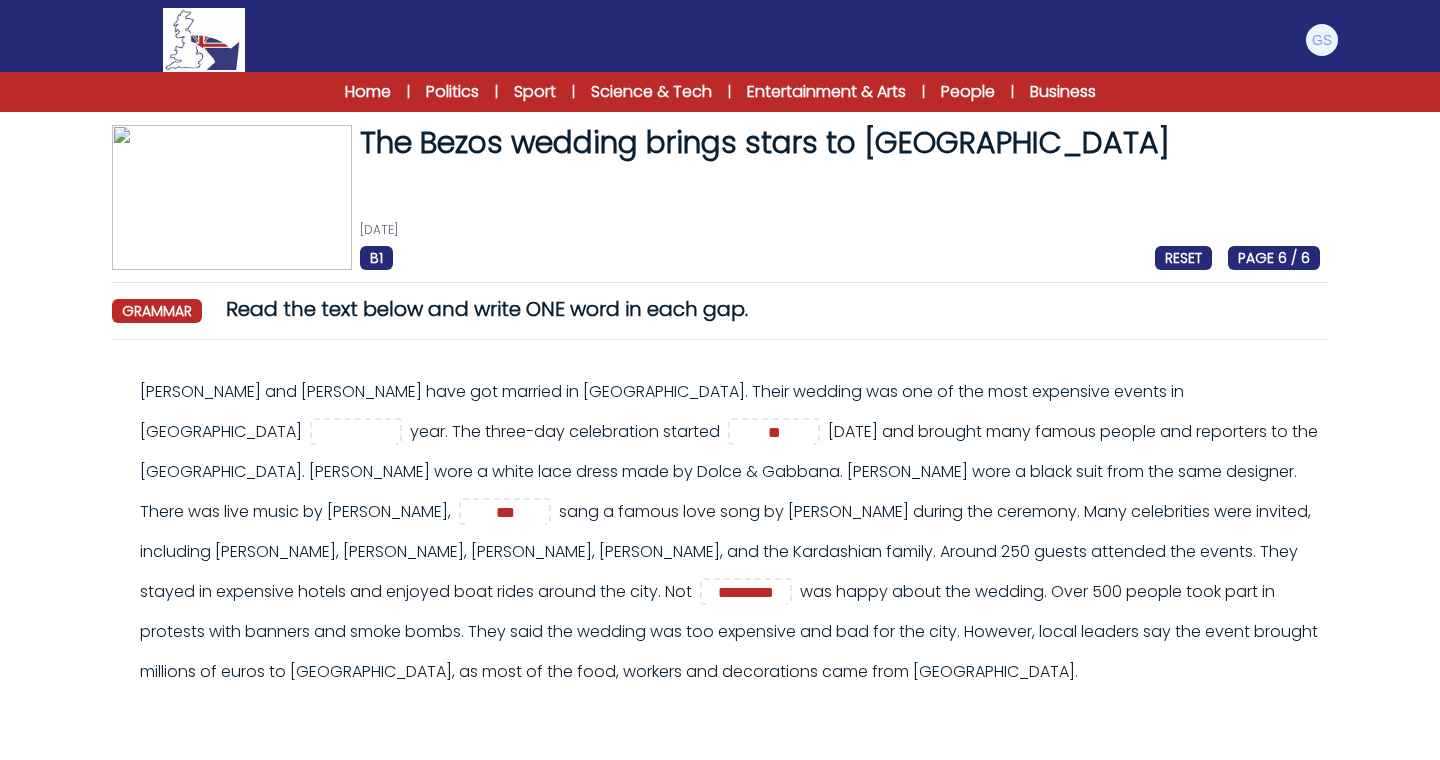 click on "Jeff Bezos and Lauren Sánchez have got married in Venice. Their wedding was one of the most expensive events in Europe
year. The three-day celebration started
** *** *********" at bounding box center [730, 532] 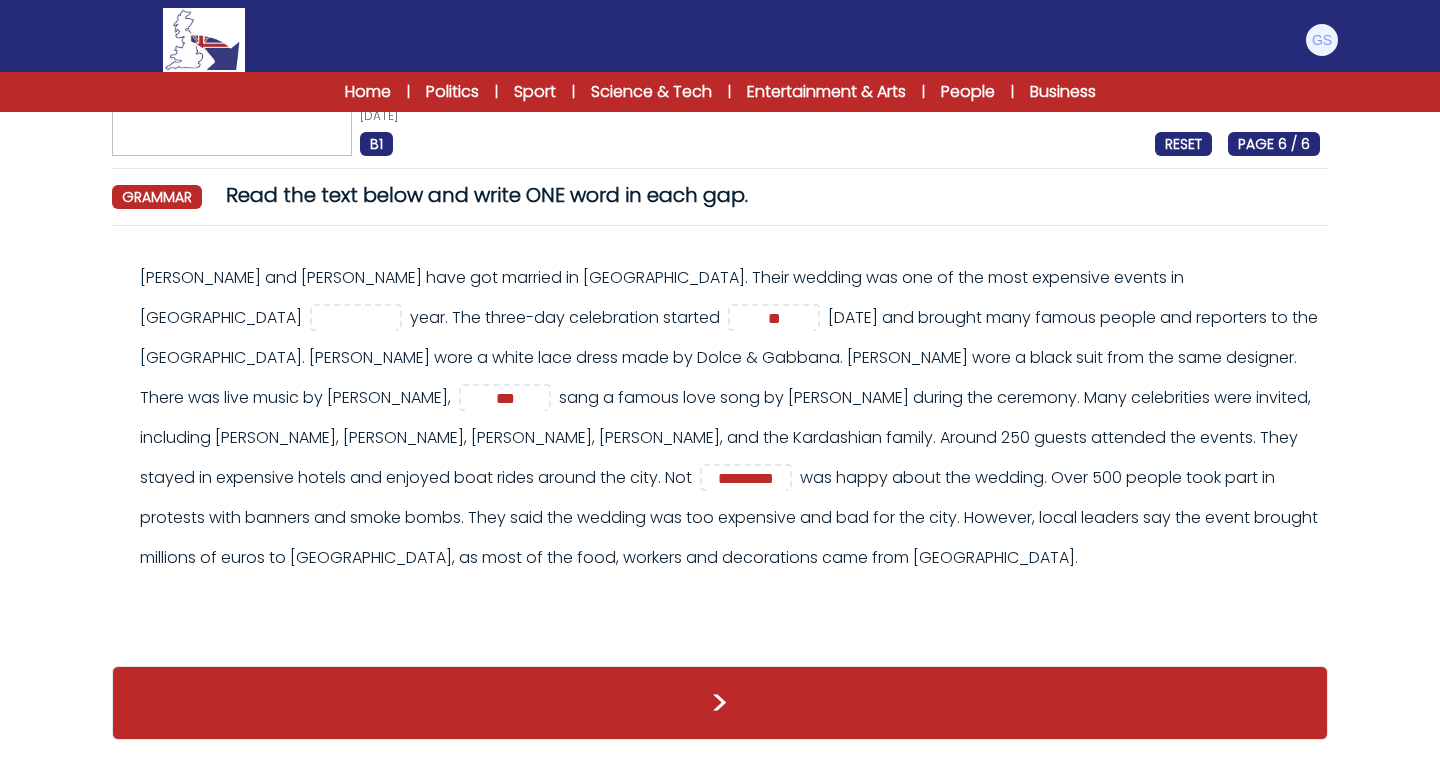 scroll, scrollTop: 125, scrollLeft: 0, axis: vertical 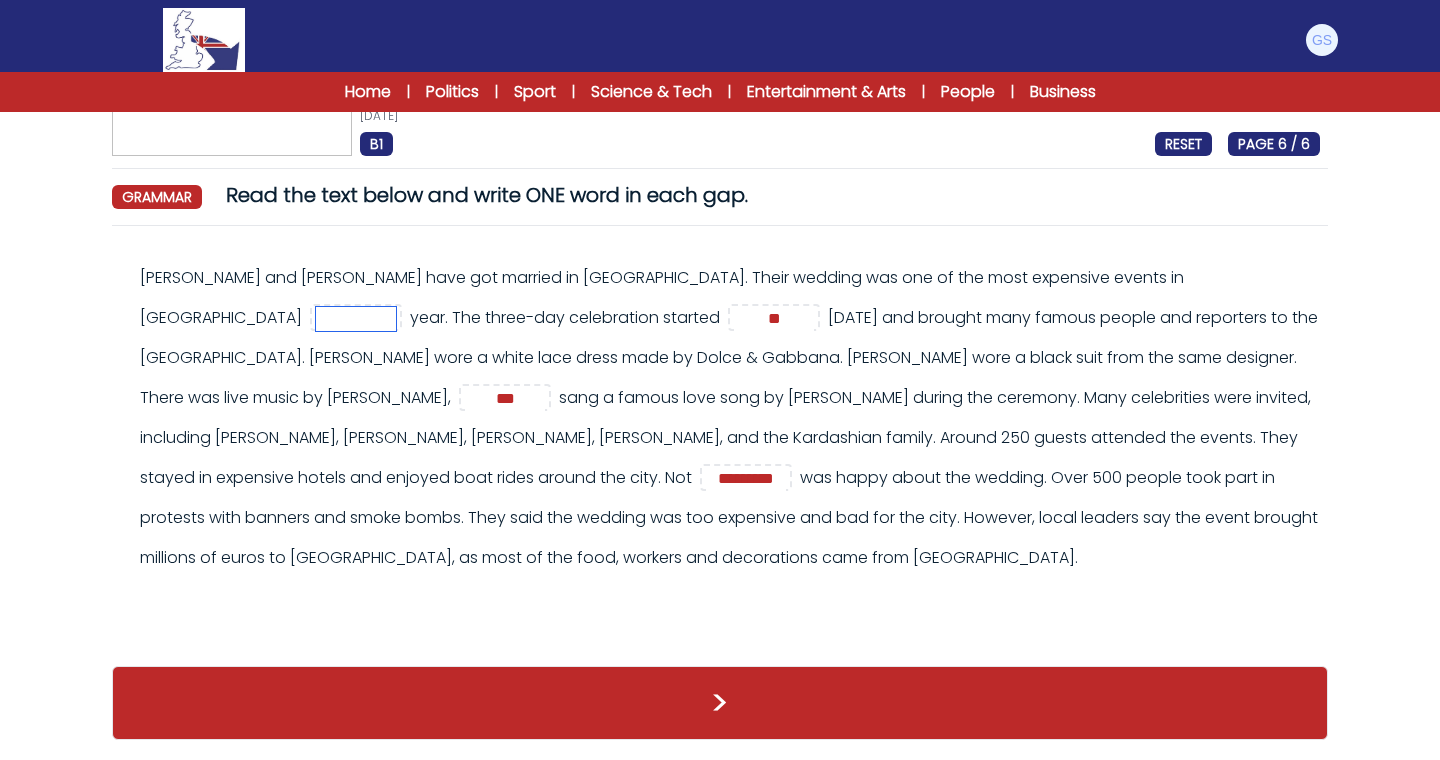 click at bounding box center [356, 319] 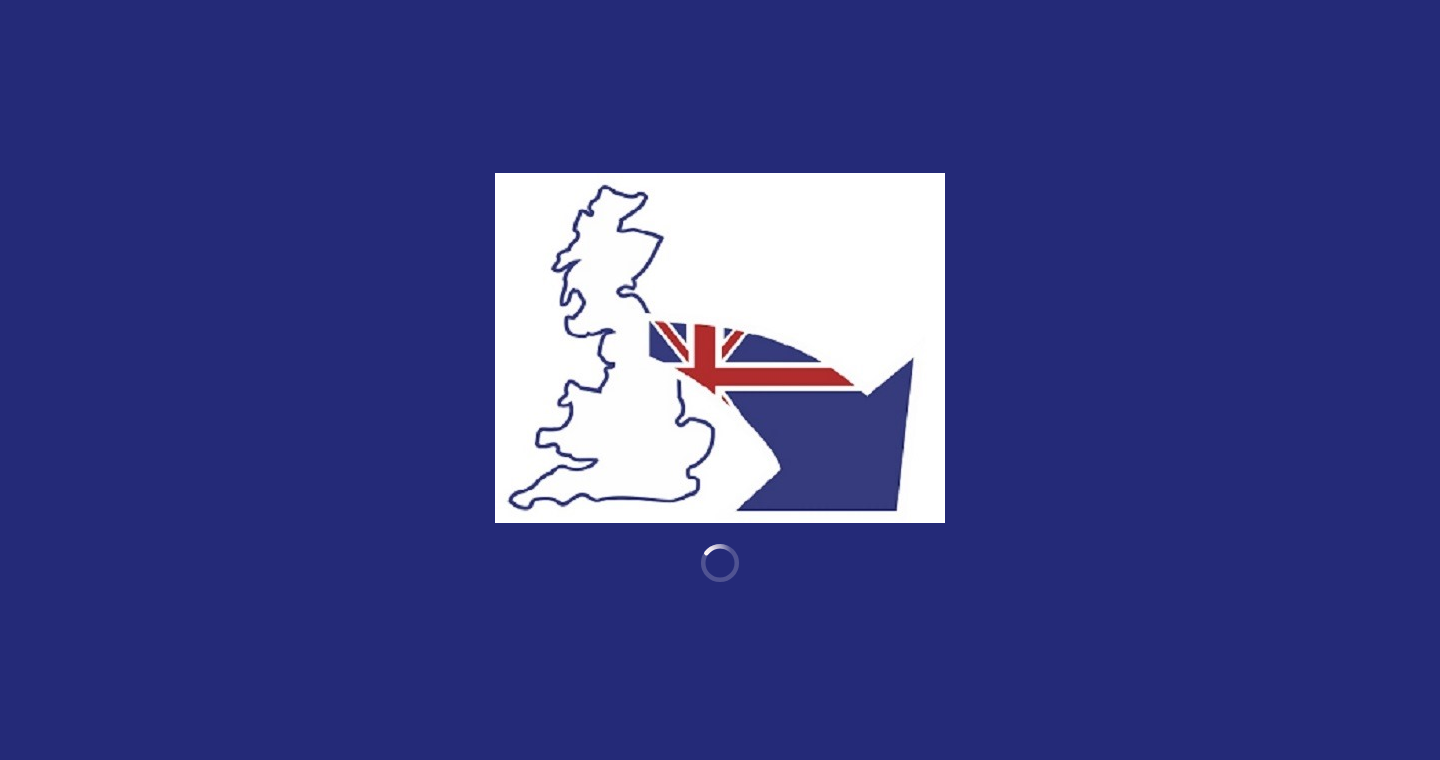 scroll, scrollTop: 0, scrollLeft: 0, axis: both 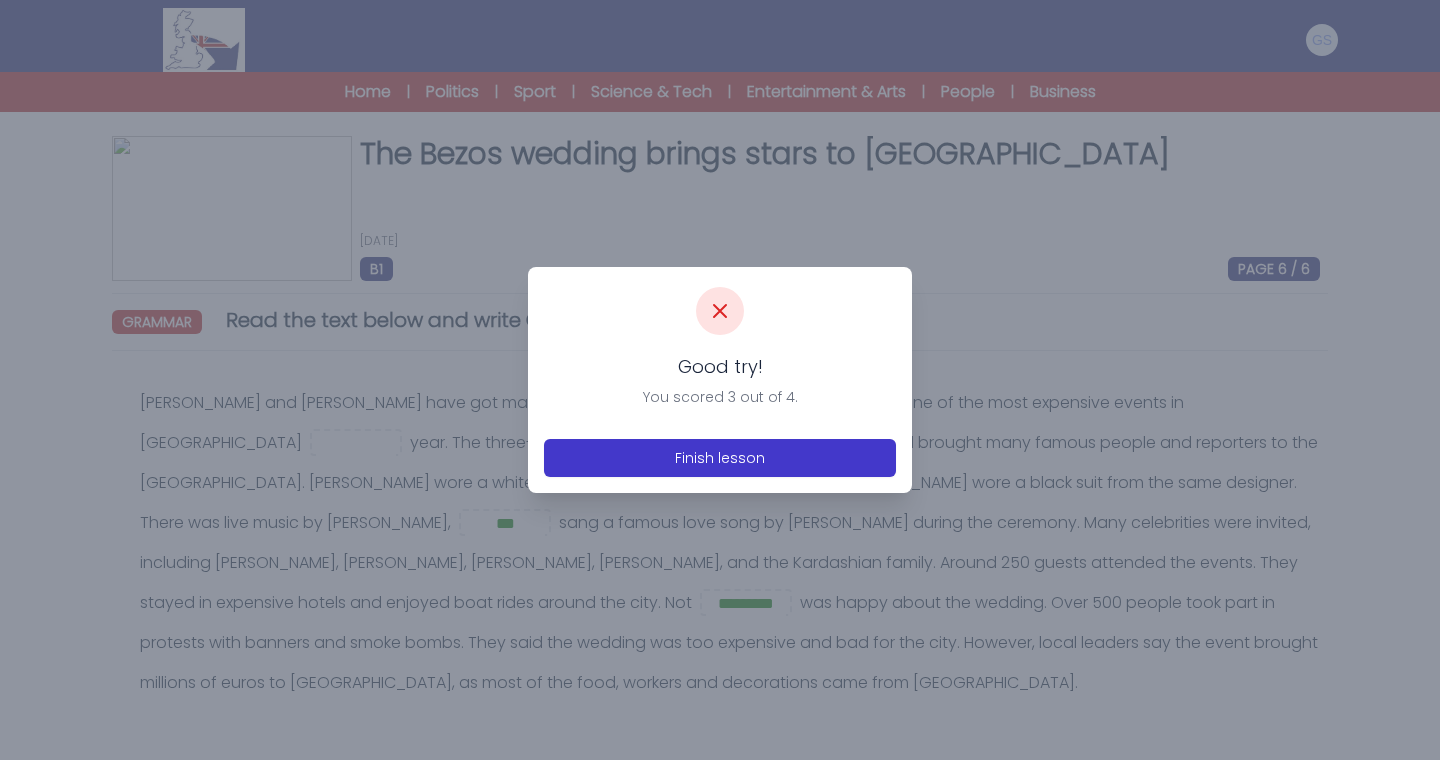 click on "Finish lesson" at bounding box center [720, 458] 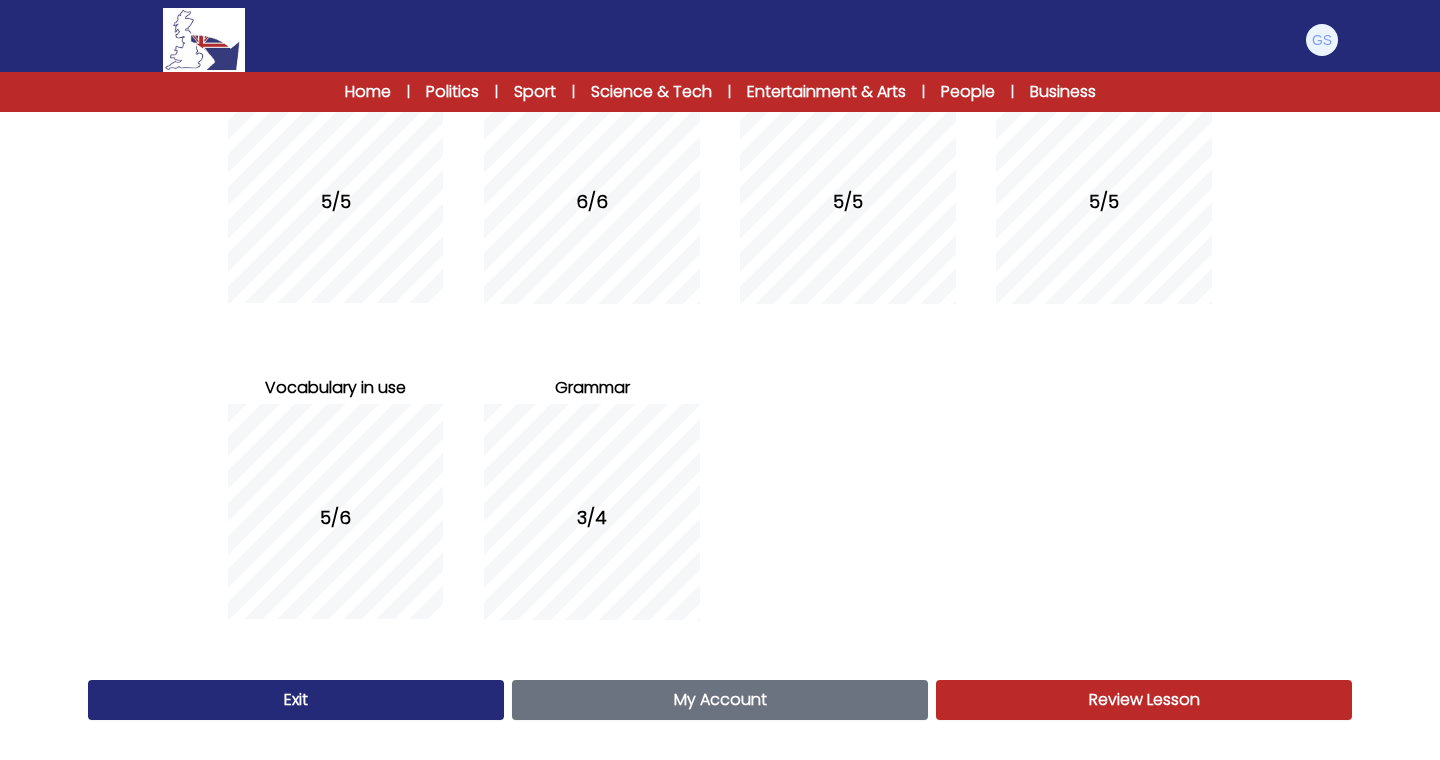 scroll, scrollTop: 309, scrollLeft: 0, axis: vertical 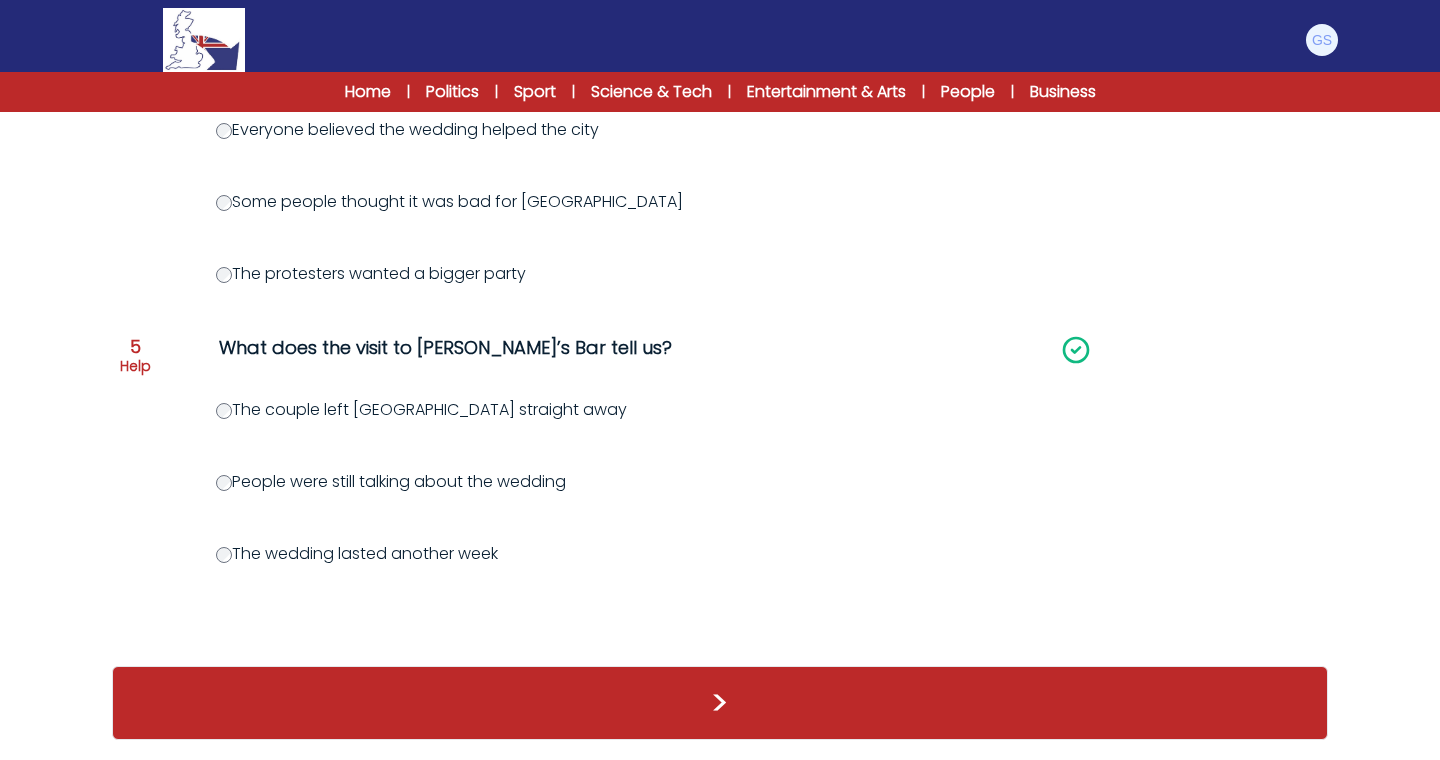 click on ">" at bounding box center (720, 703) 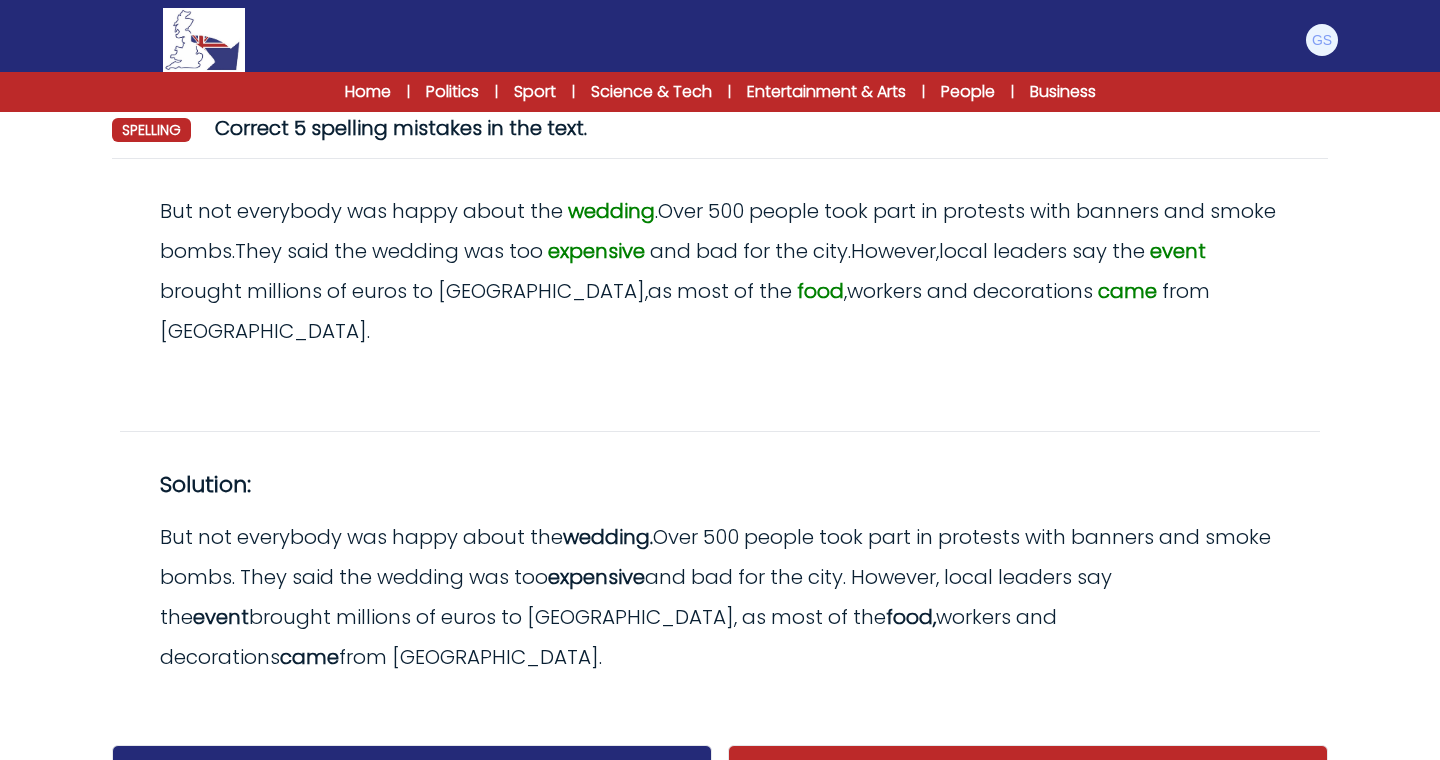 scroll, scrollTop: 191, scrollLeft: 0, axis: vertical 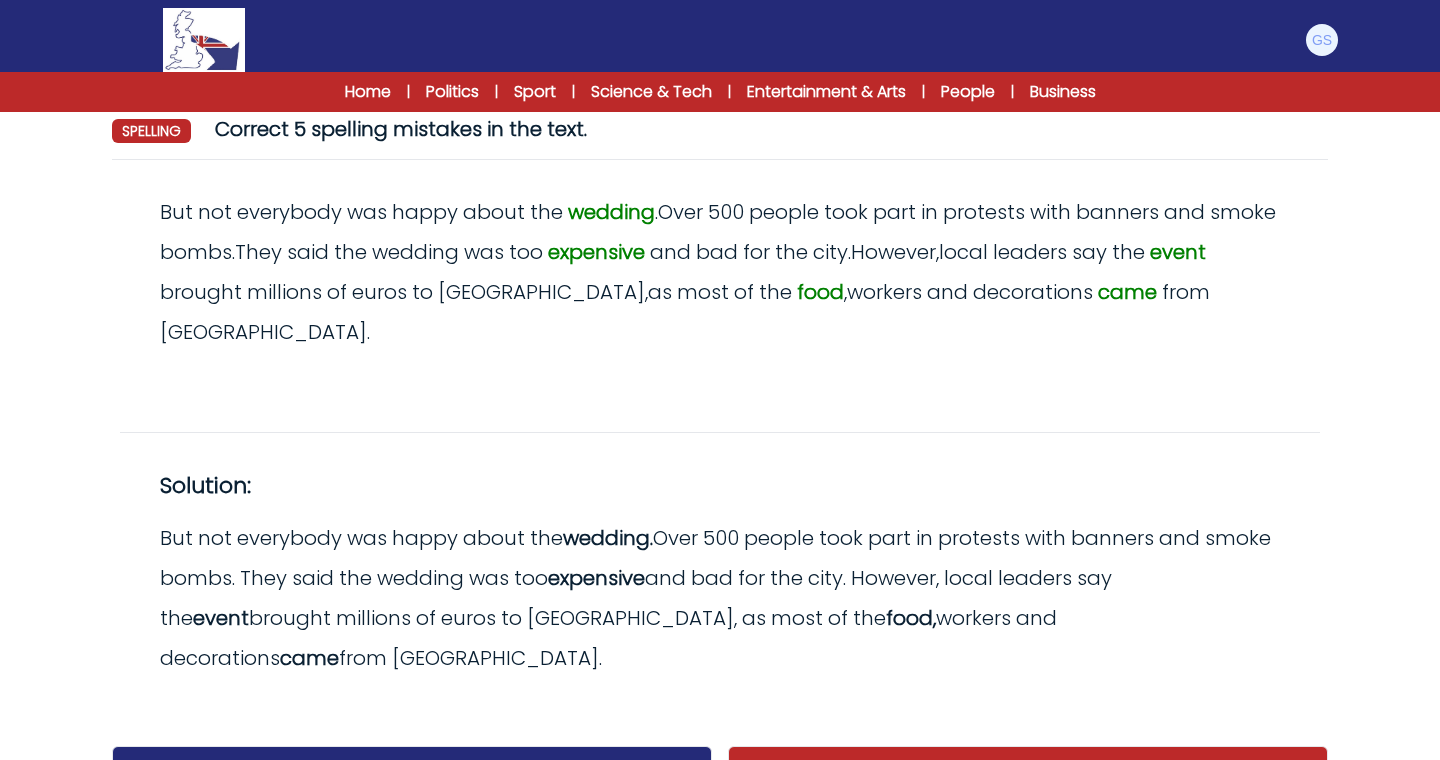 click on ">" at bounding box center (1028, 783) 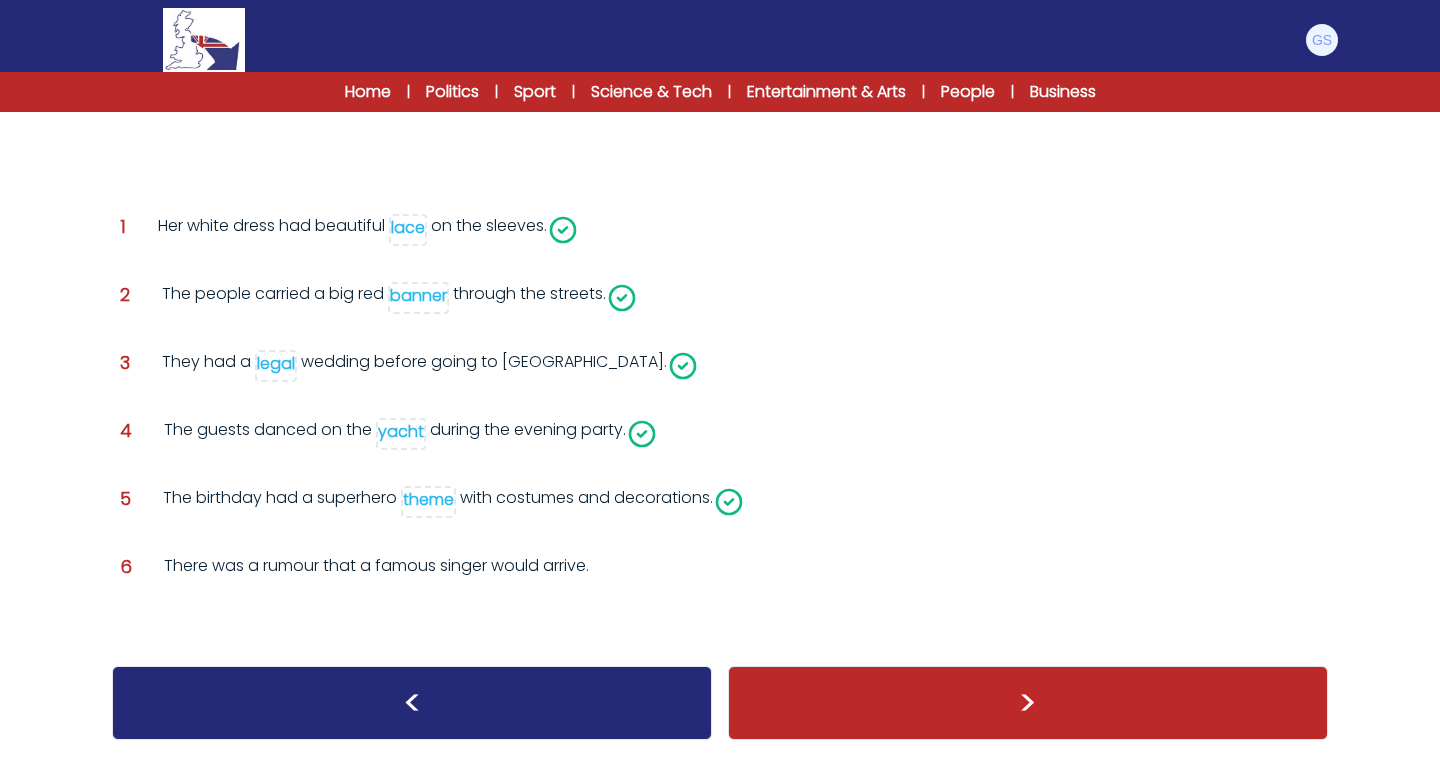 scroll, scrollTop: 265, scrollLeft: 0, axis: vertical 